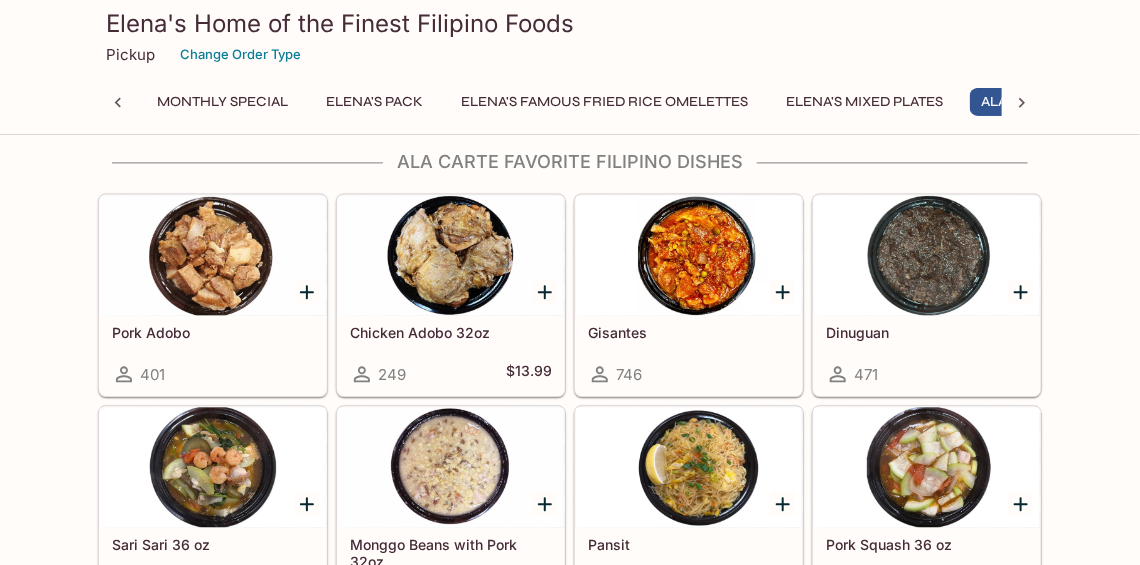 scroll, scrollTop: 1500, scrollLeft: 0, axis: vertical 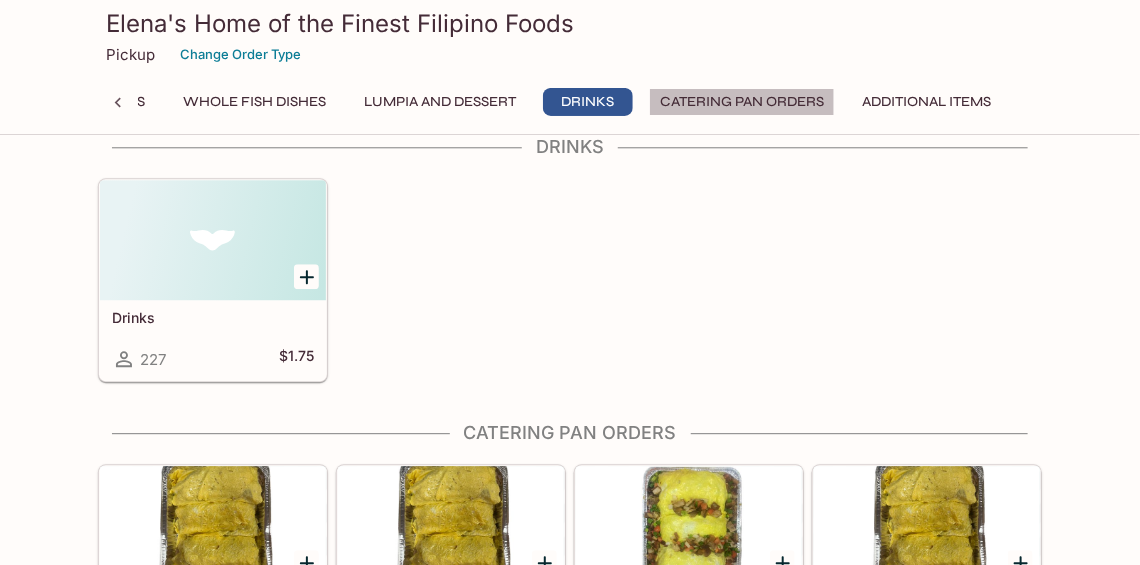 click on "Catering Pan Orders" at bounding box center (742, 102) 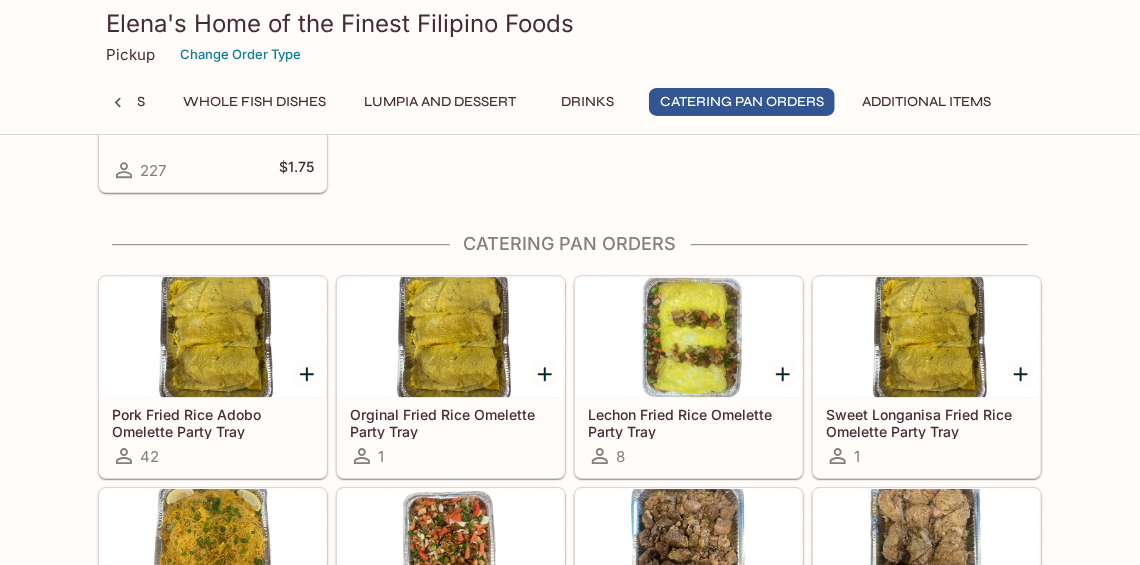 scroll, scrollTop: 4389, scrollLeft: 0, axis: vertical 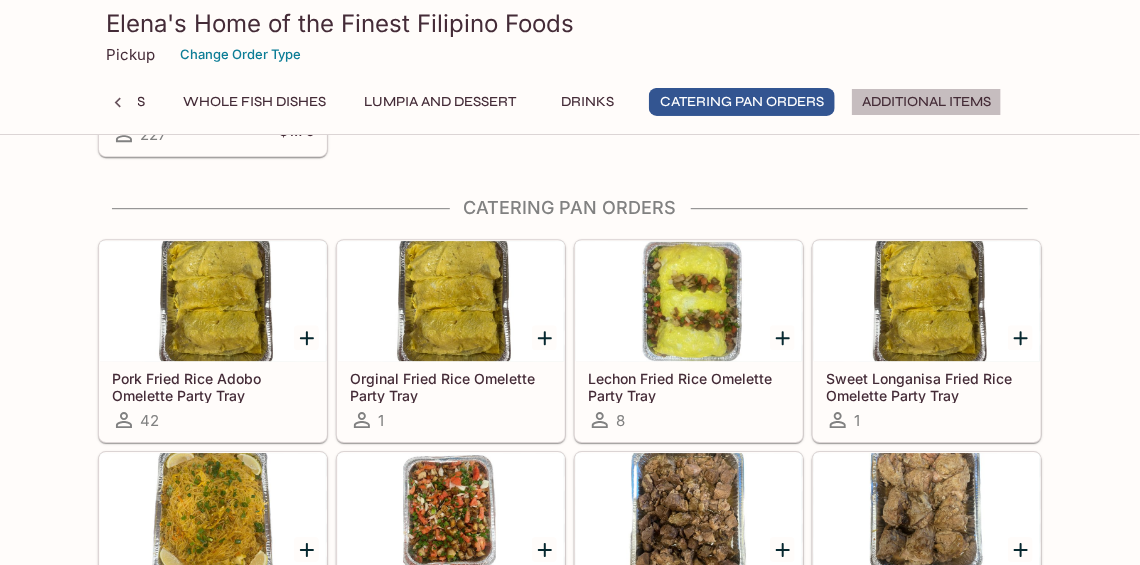 click on "Additional Items" at bounding box center [926, 102] 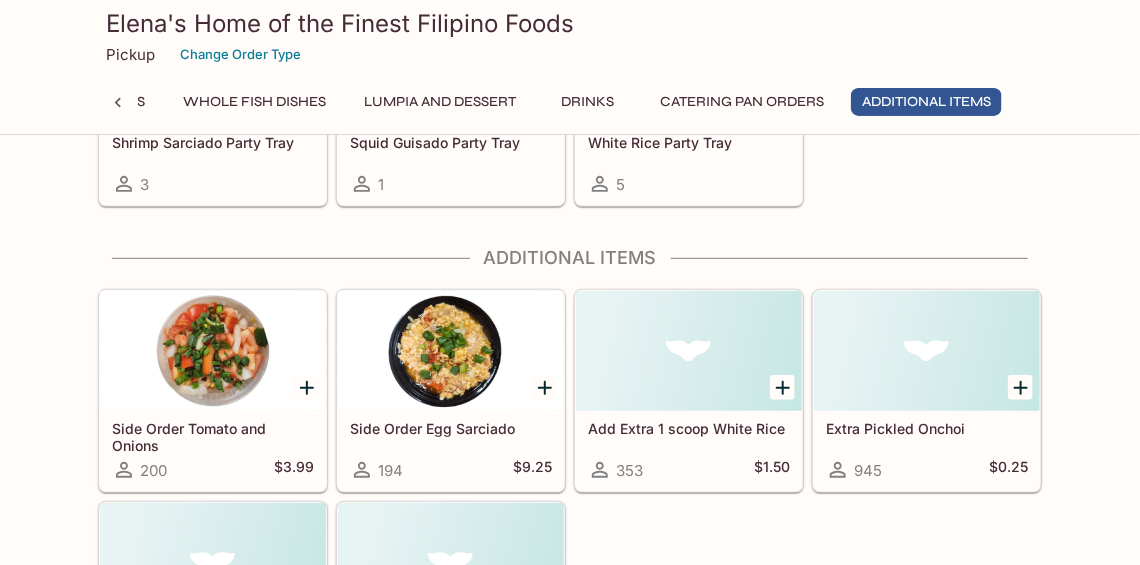 scroll, scrollTop: 5304, scrollLeft: 0, axis: vertical 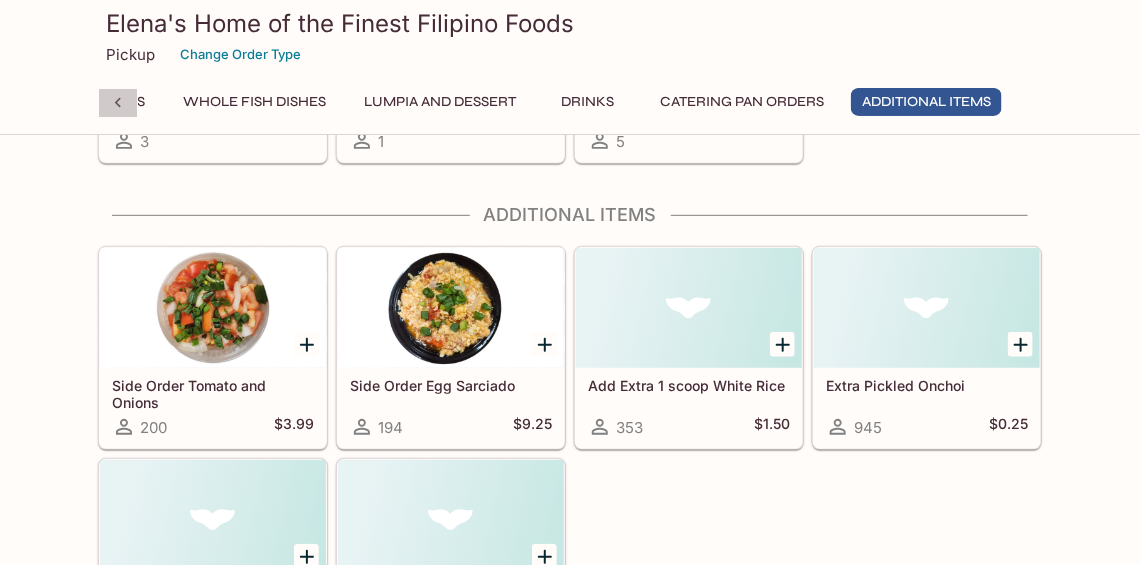 click 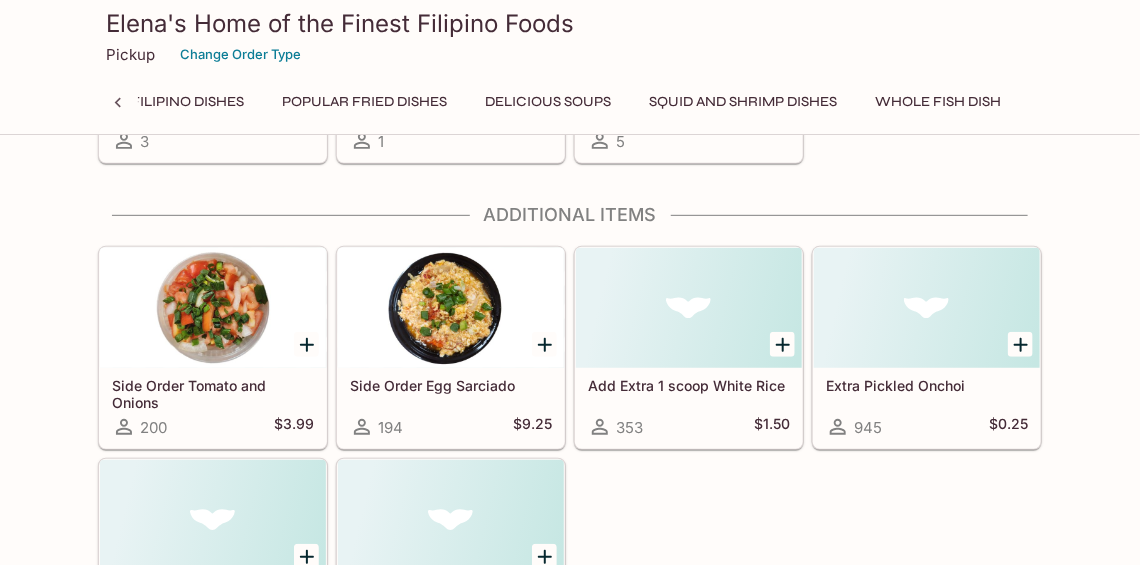 scroll, scrollTop: 0, scrollLeft: 948, axis: horizontal 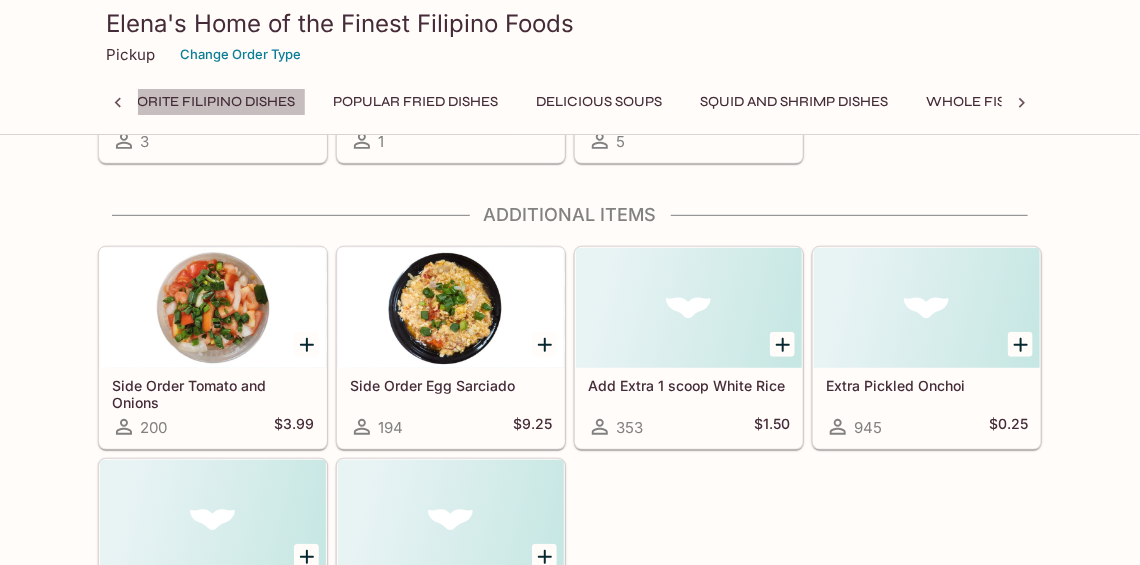 click on "Ala Carte Favorite Filipino Dishes" at bounding box center [164, 102] 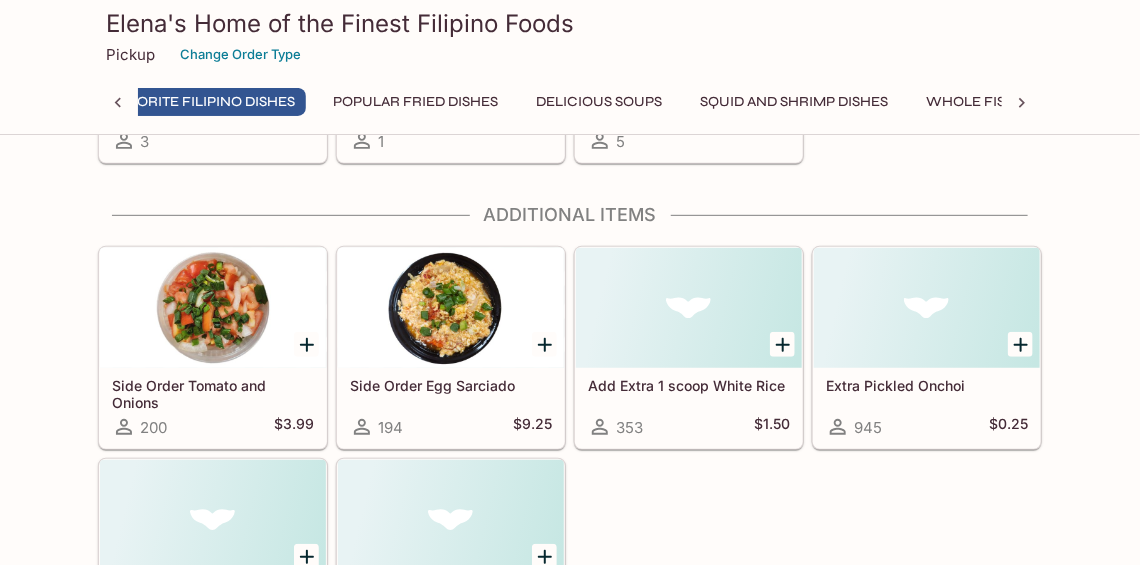 scroll, scrollTop: 4387, scrollLeft: 0, axis: vertical 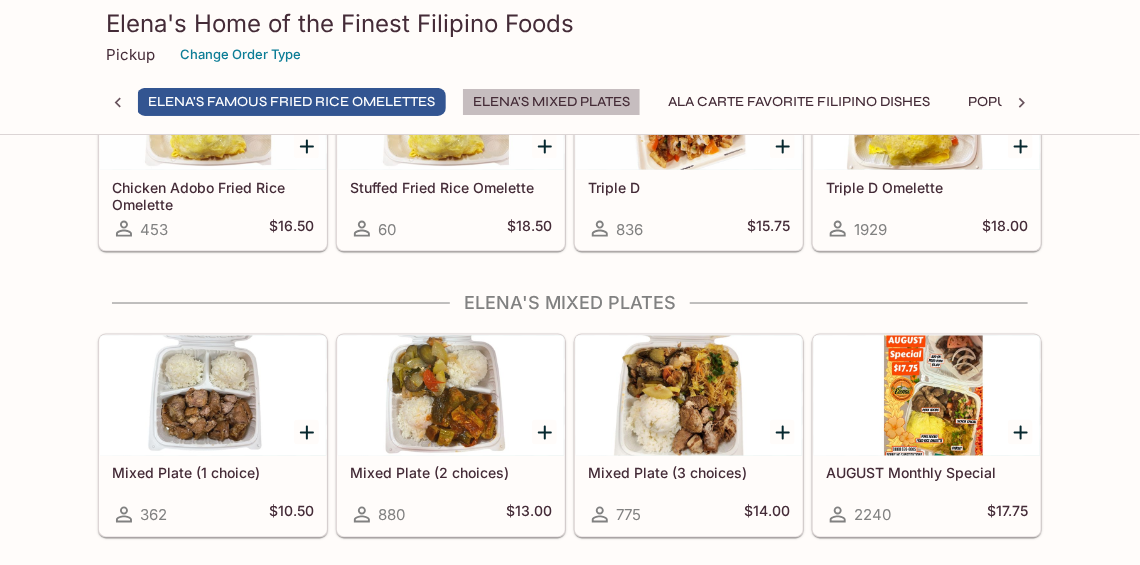 click on "Elena's Mixed Plates" at bounding box center (551, 102) 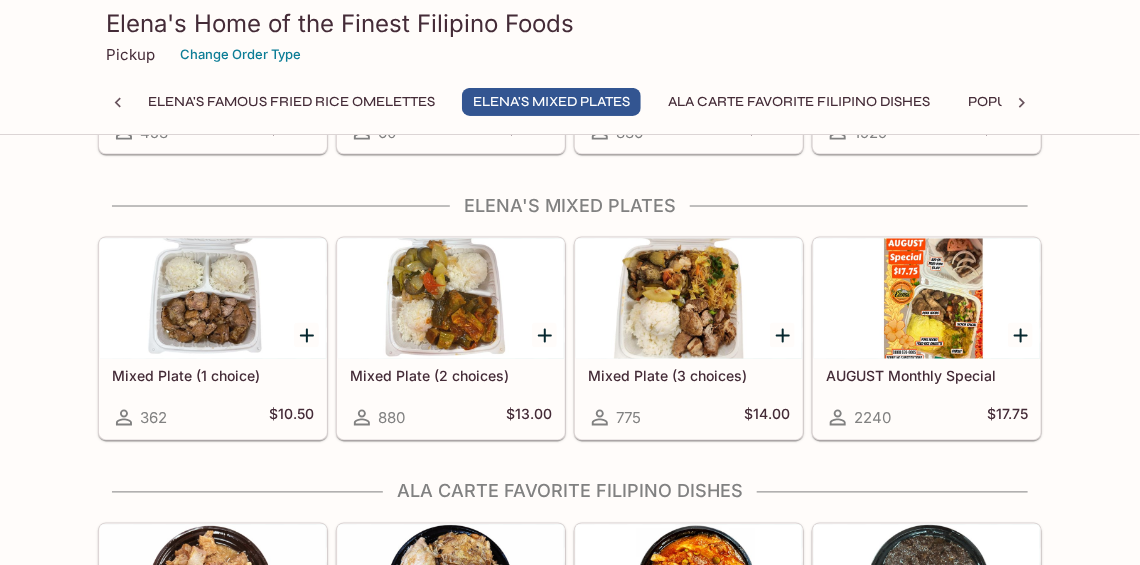 scroll, scrollTop: 1061, scrollLeft: 0, axis: vertical 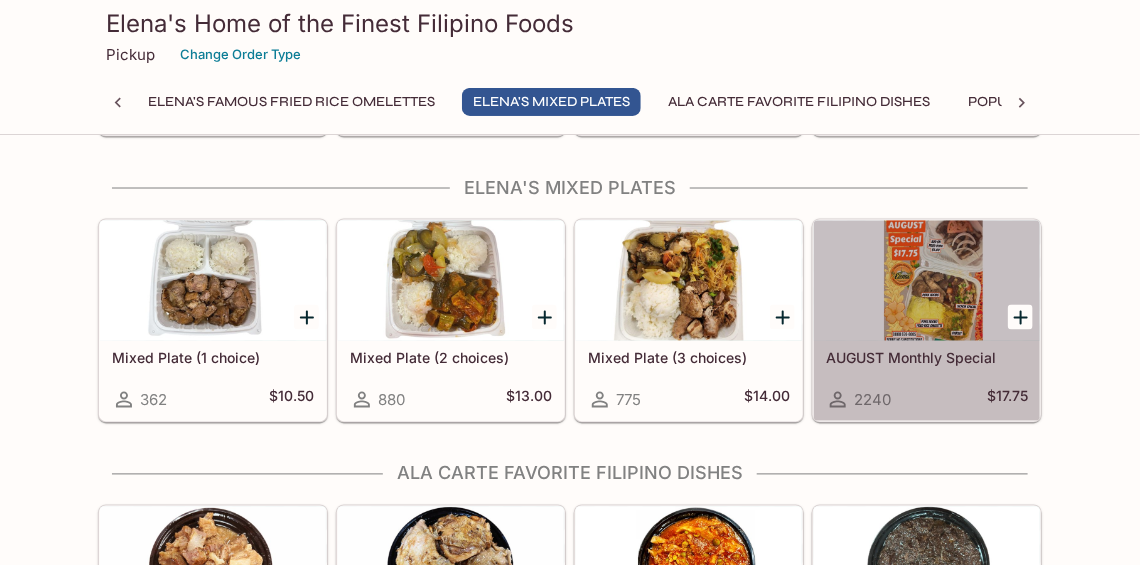 click at bounding box center [927, 281] 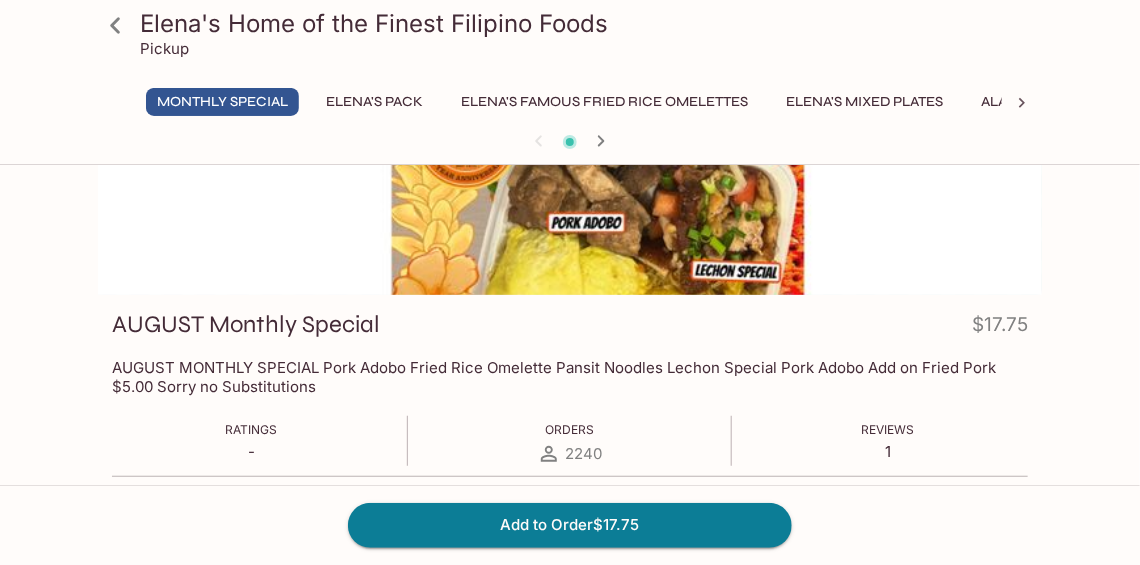 scroll, scrollTop: 0, scrollLeft: 0, axis: both 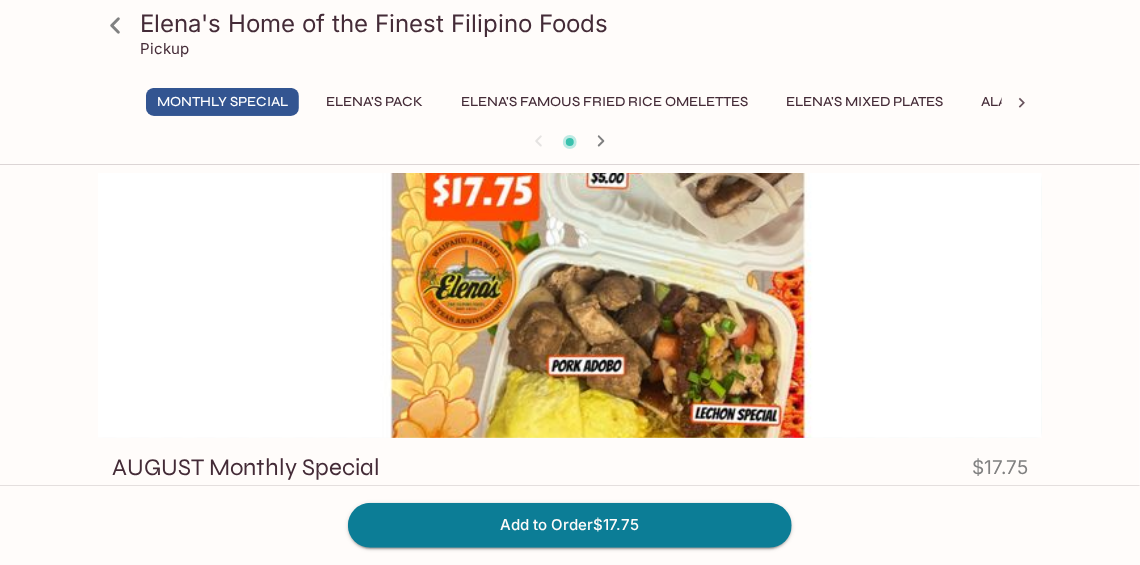 click at bounding box center [570, 305] 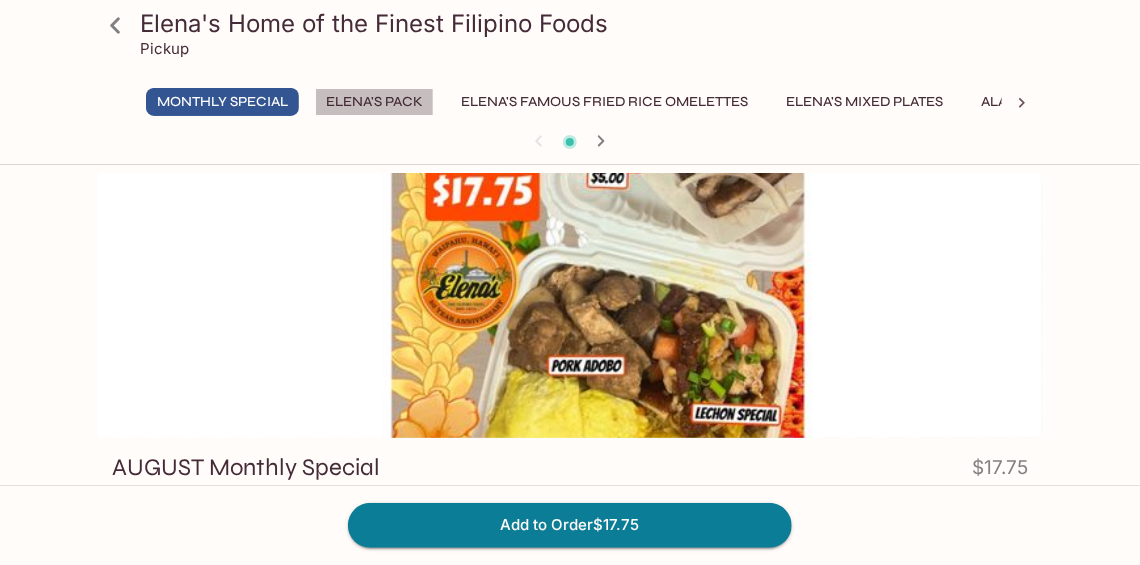 click on "Elena's Pack" at bounding box center [374, 102] 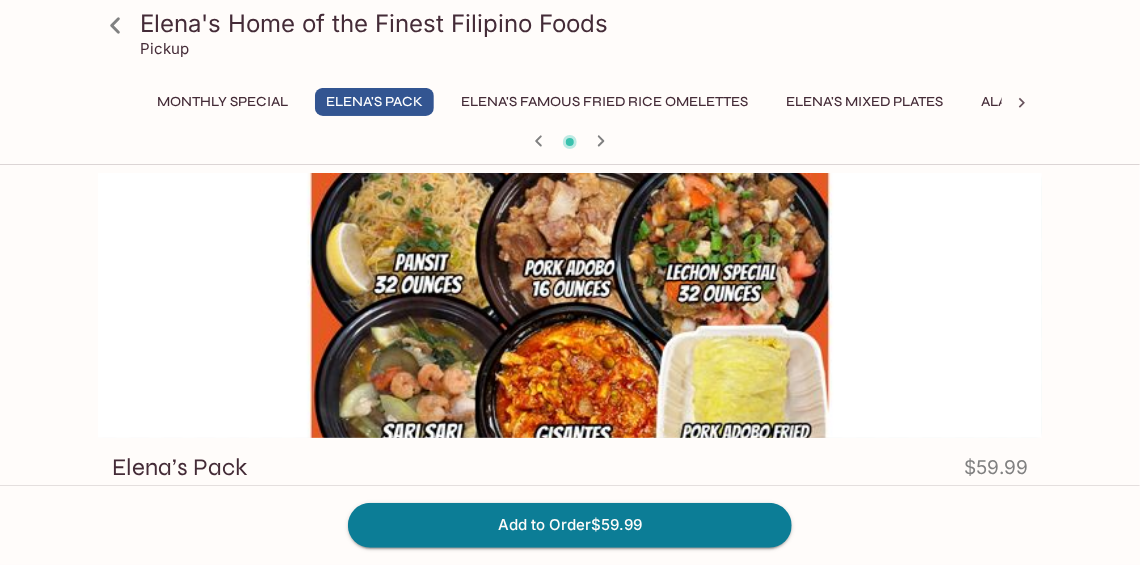 click on "Monthly Special" at bounding box center (222, 102) 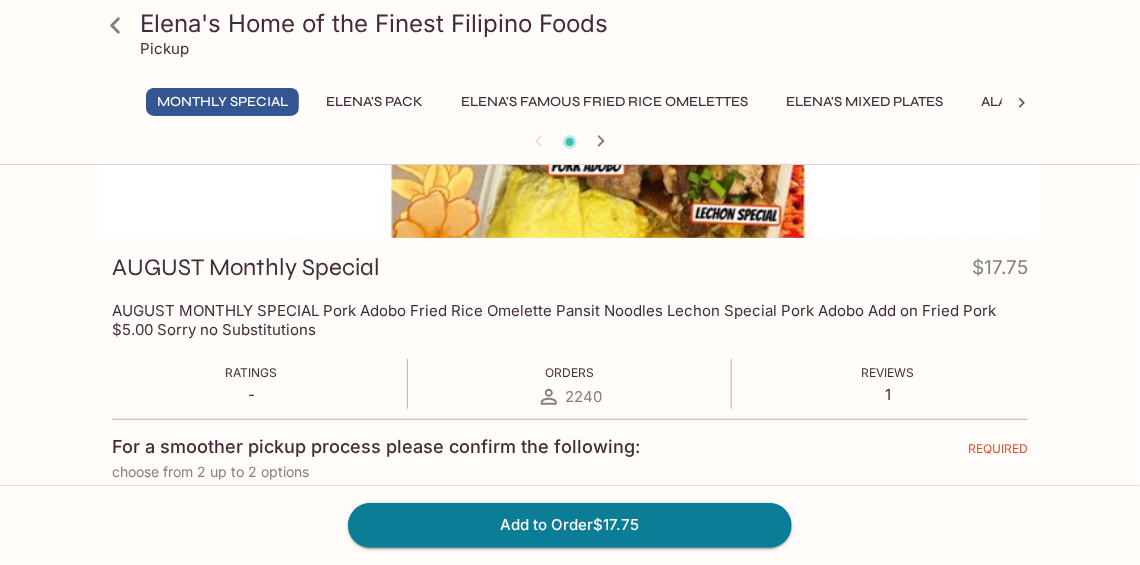 scroll, scrollTop: 300, scrollLeft: 0, axis: vertical 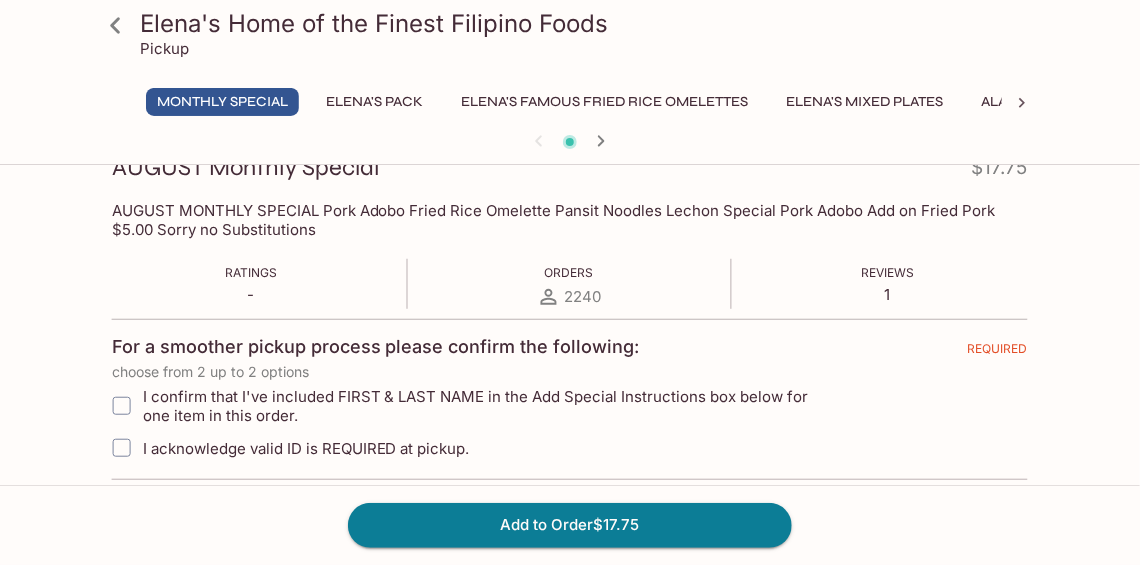 click on "1" at bounding box center [887, 294] 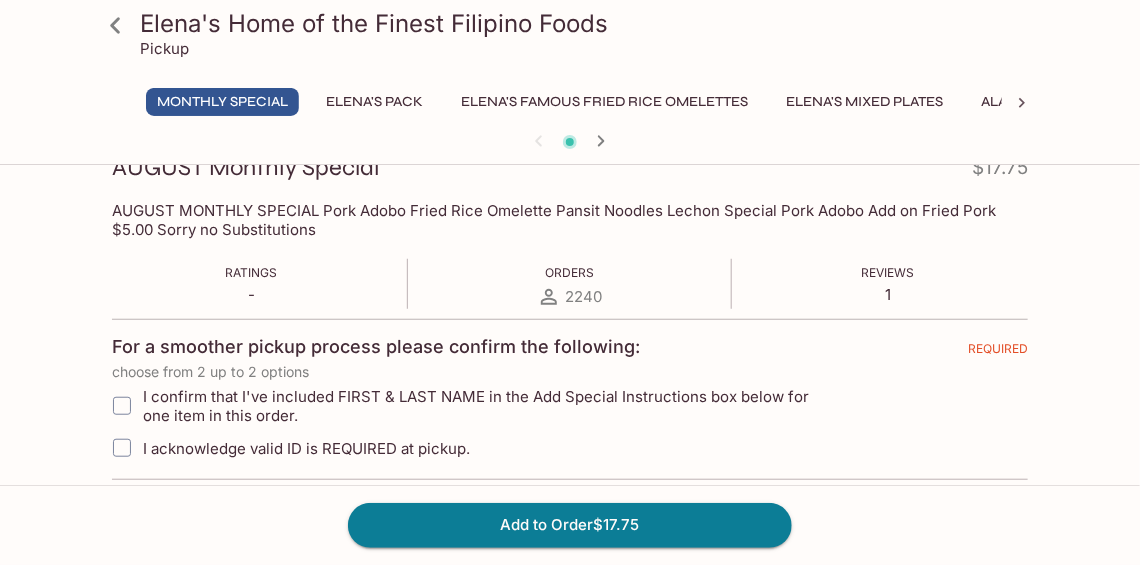 click on "Reviews" at bounding box center [888, 272] 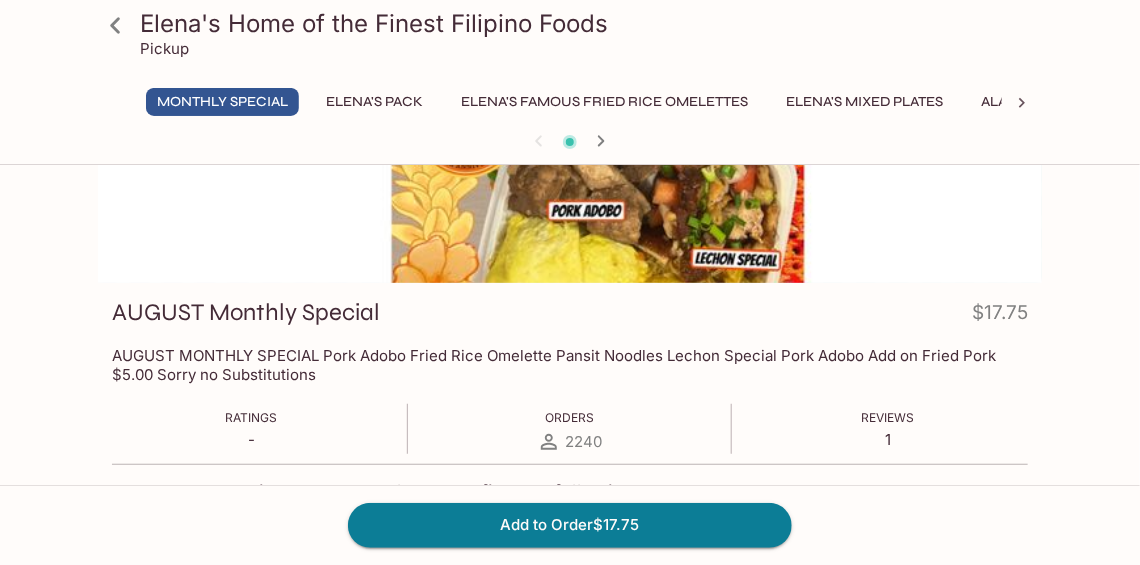 scroll, scrollTop: 55, scrollLeft: 0, axis: vertical 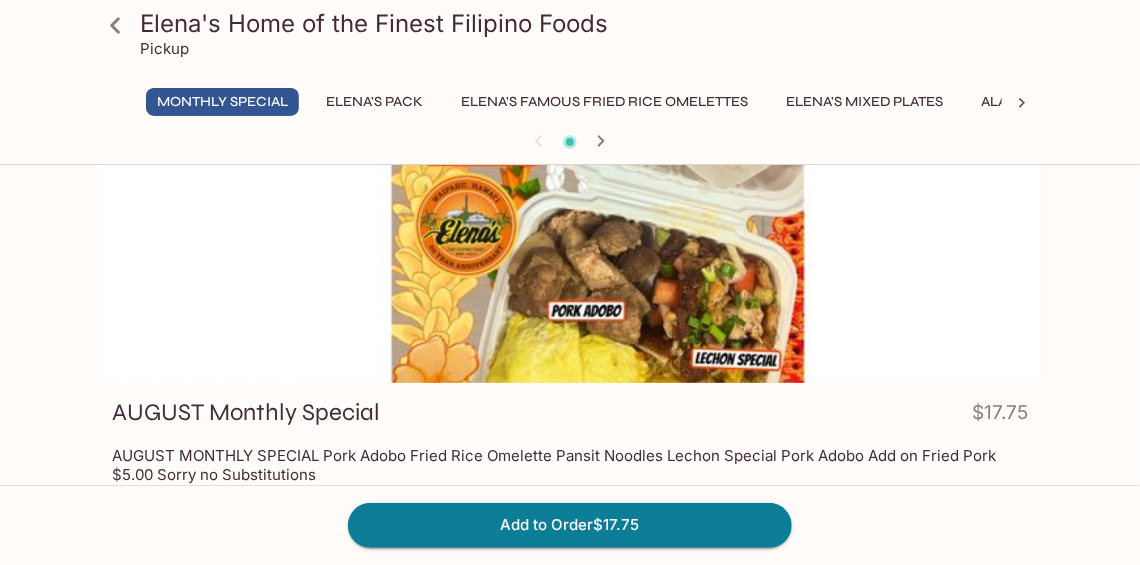 click 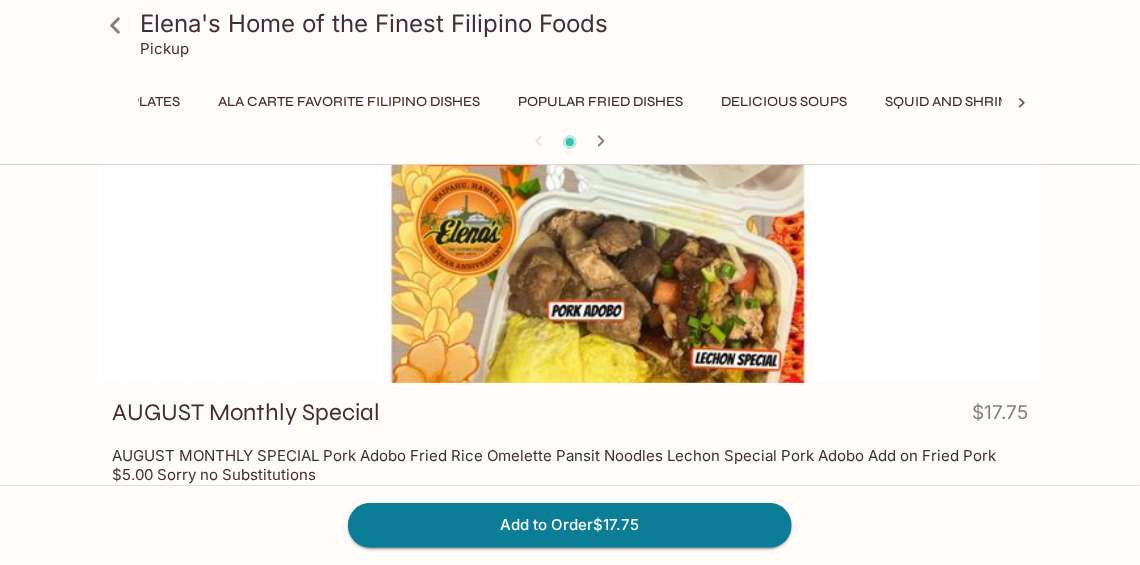 scroll, scrollTop: 0, scrollLeft: 763, axis: horizontal 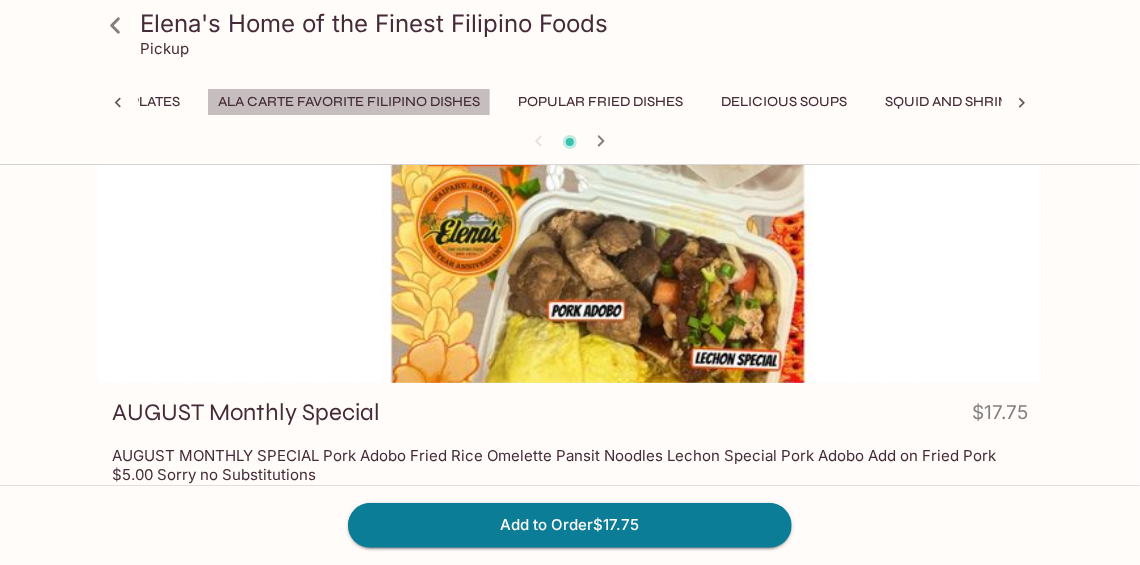 click on "Ala Carte Favorite Filipino Dishes" at bounding box center [349, 102] 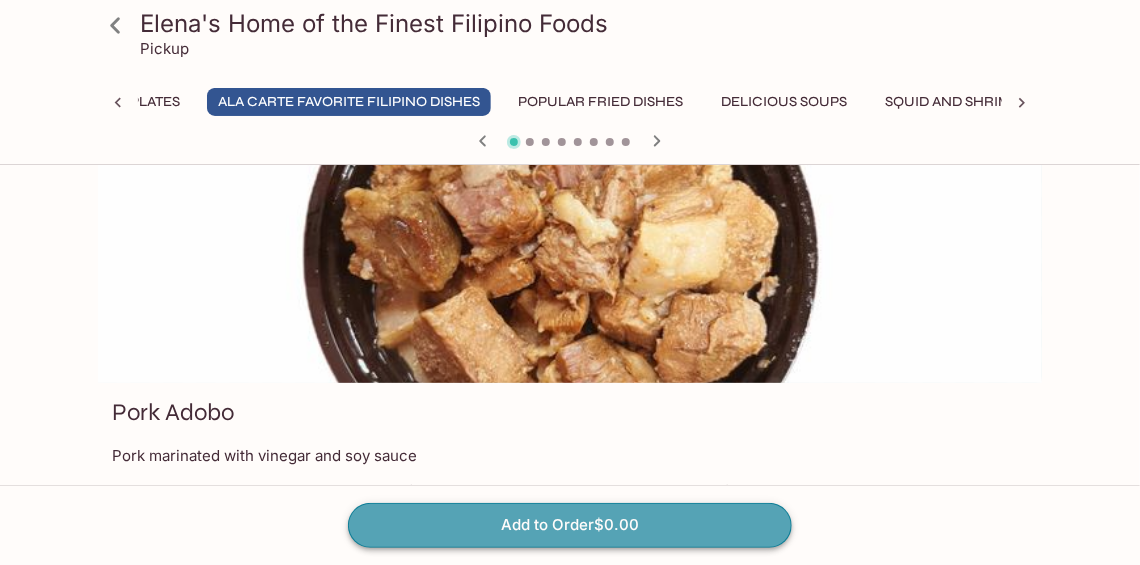click on "Add to Order  $0.00" at bounding box center (570, 525) 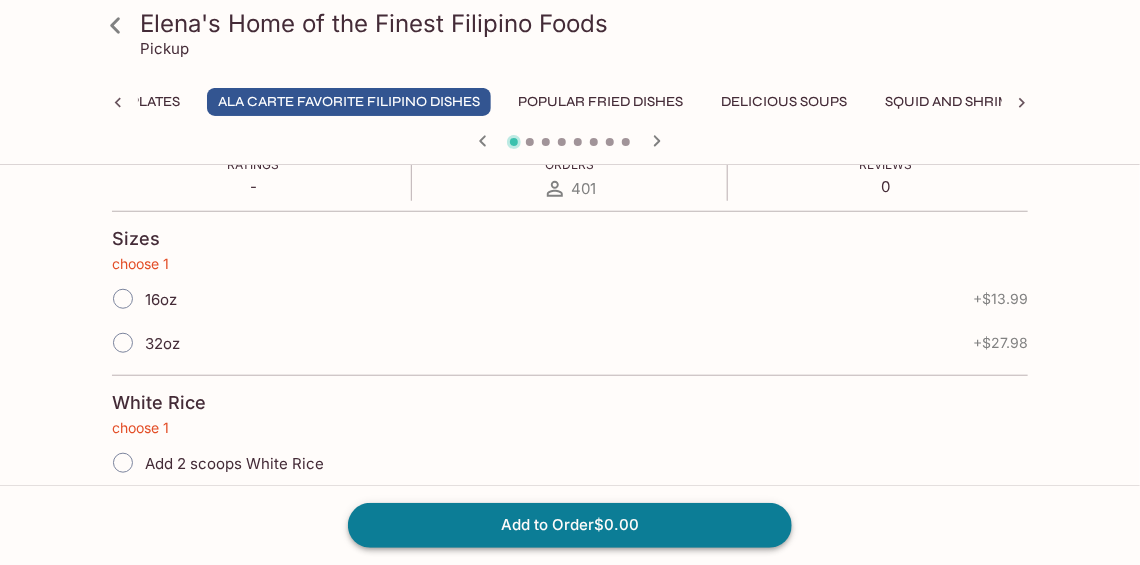 scroll, scrollTop: 412, scrollLeft: 0, axis: vertical 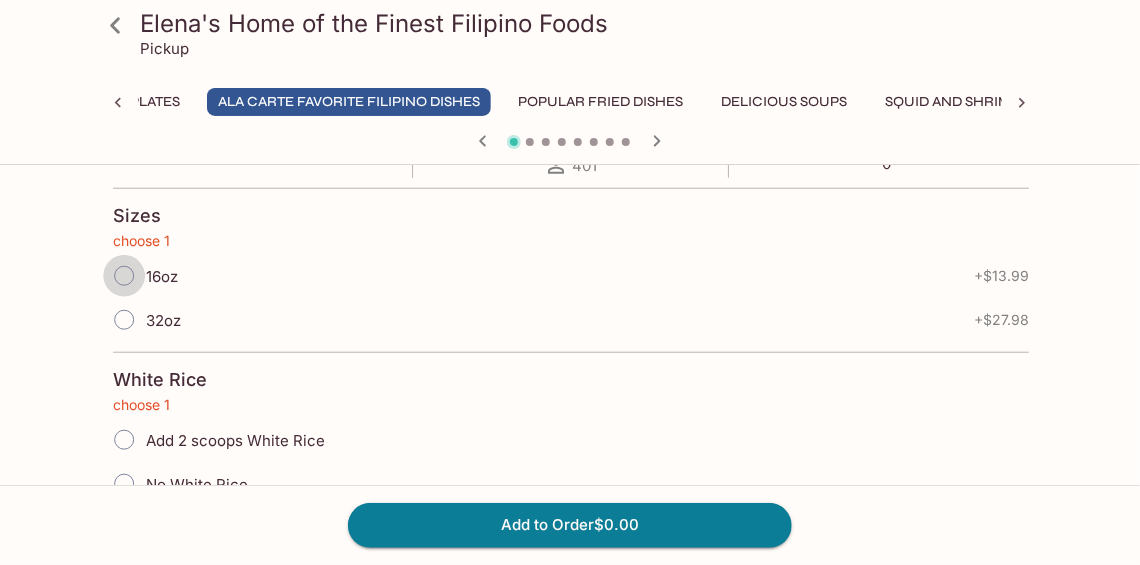 click on "16oz" at bounding box center (124, 276) 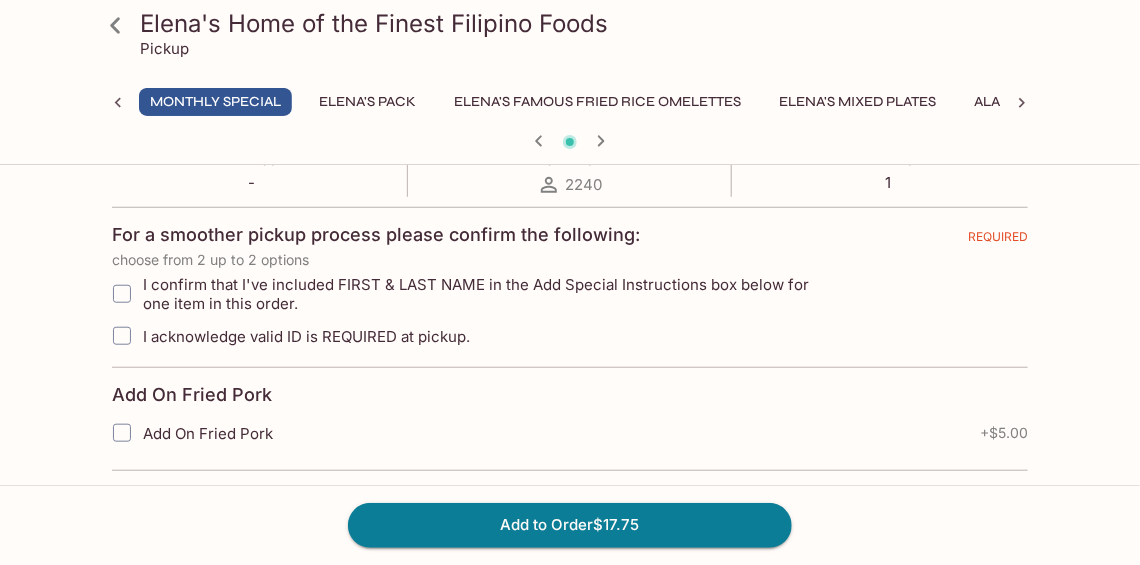 scroll, scrollTop: 0, scrollLeft: 7, axis: horizontal 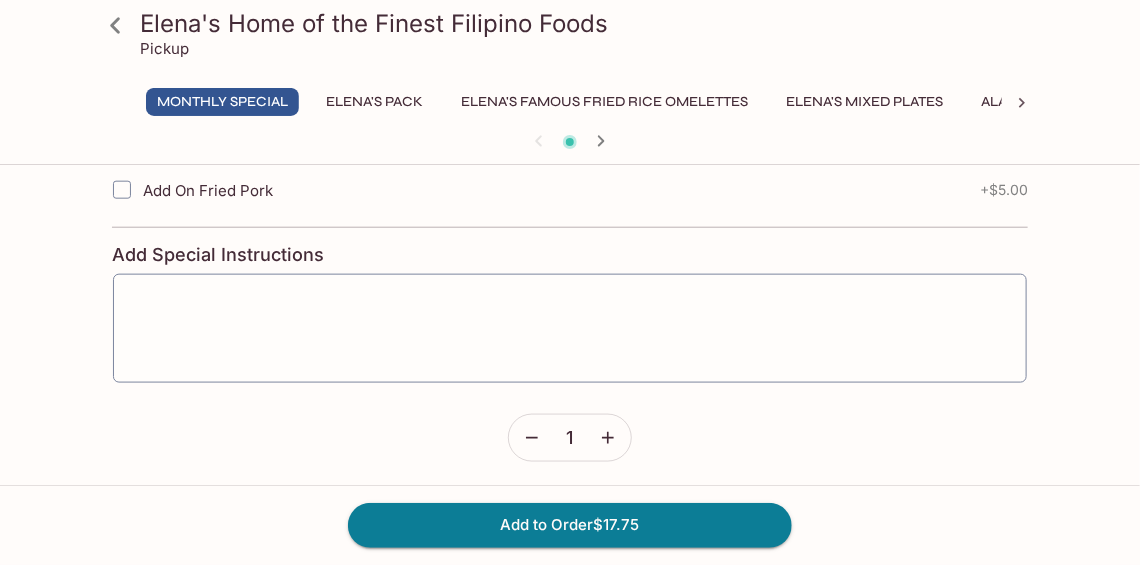 click 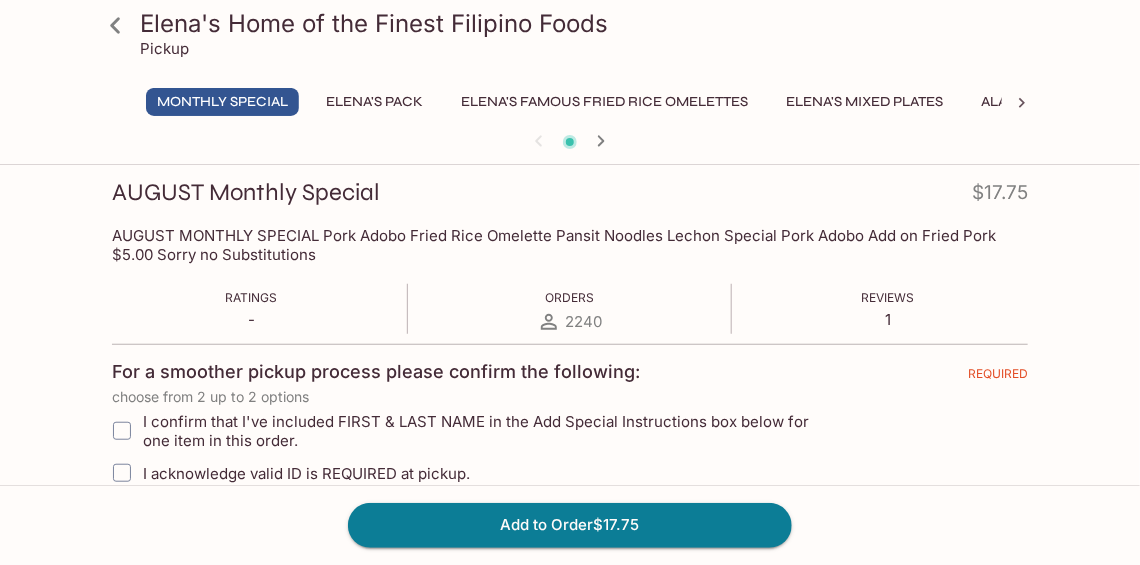 scroll, scrollTop: 155, scrollLeft: 0, axis: vertical 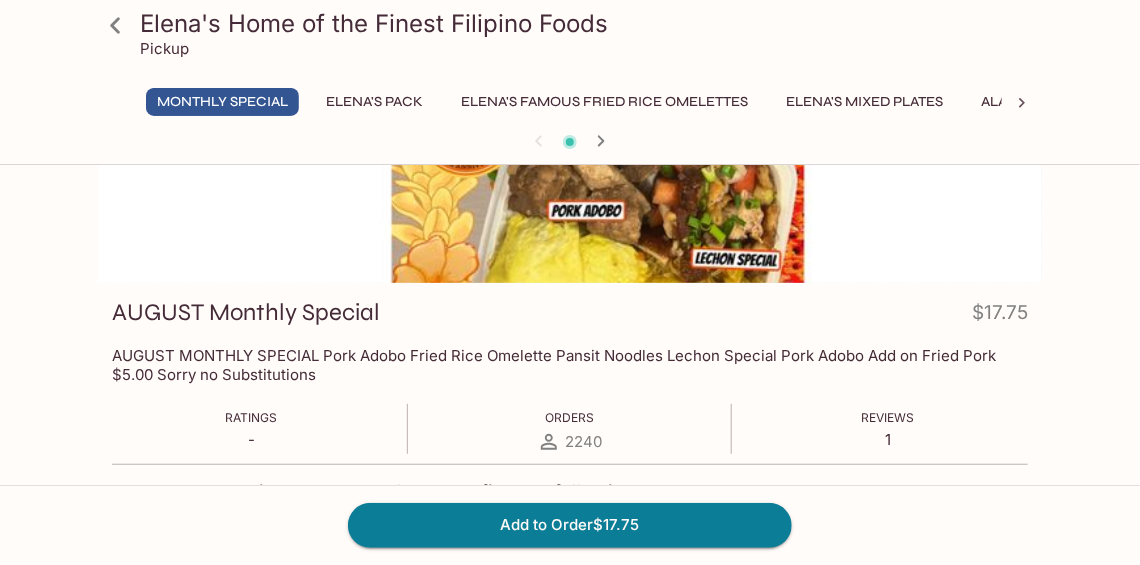 click 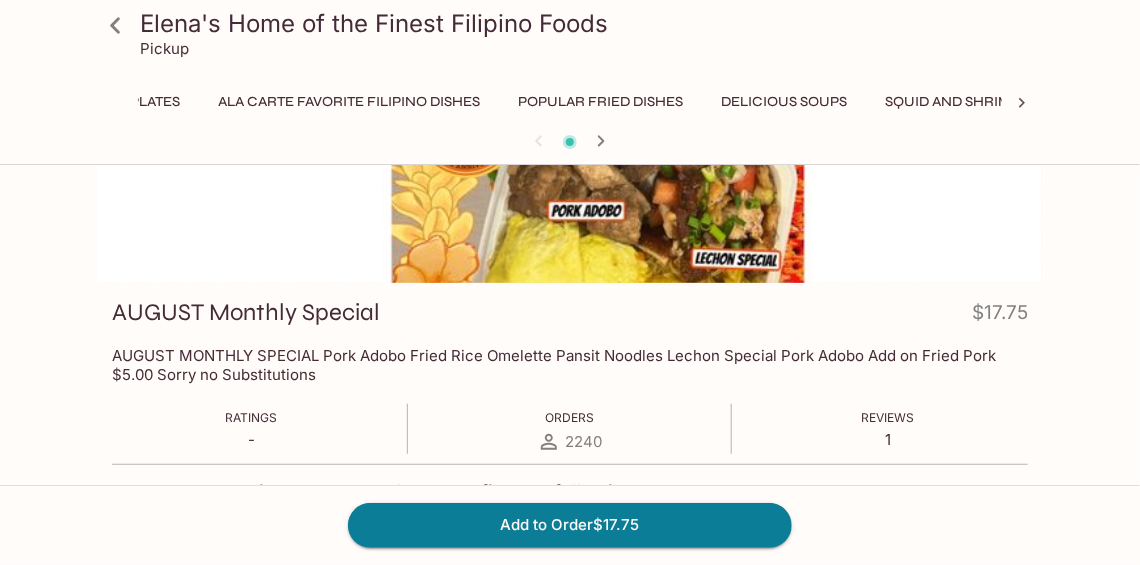 scroll, scrollTop: 0, scrollLeft: 763, axis: horizontal 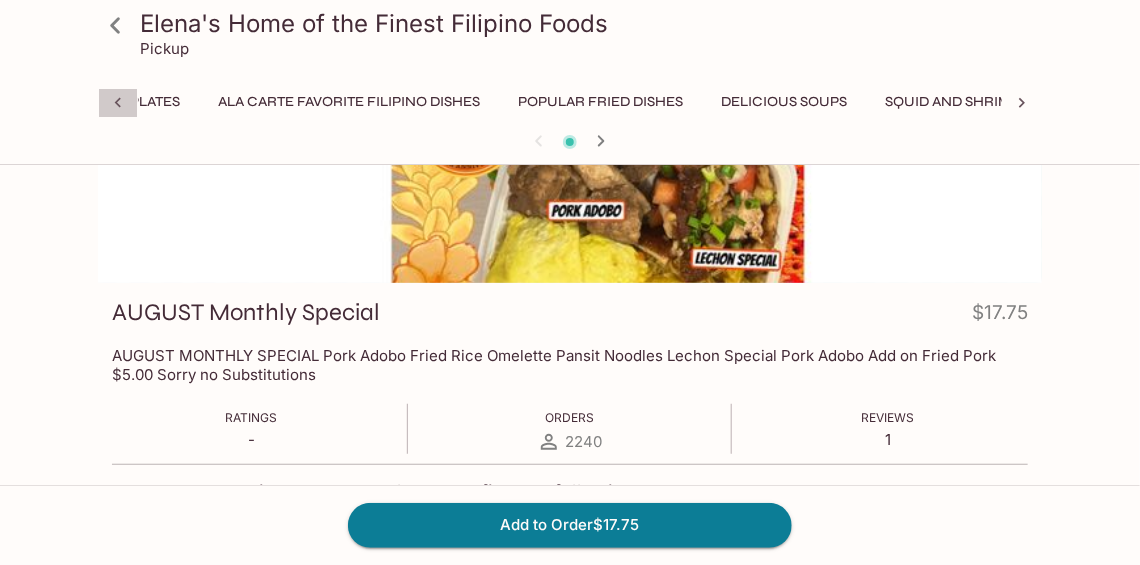 click 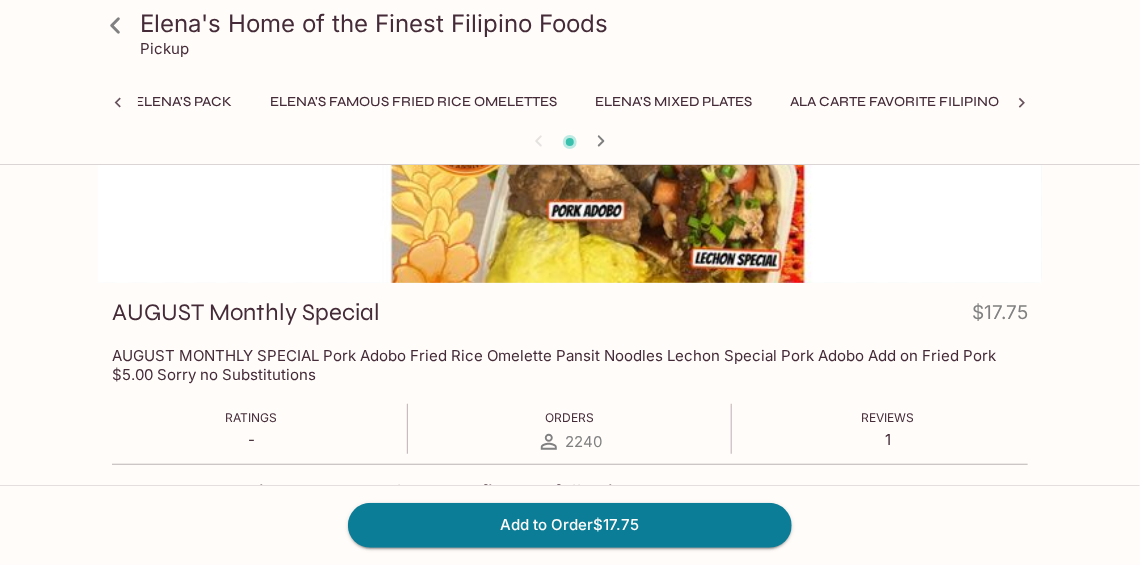 scroll, scrollTop: 0, scrollLeft: 0, axis: both 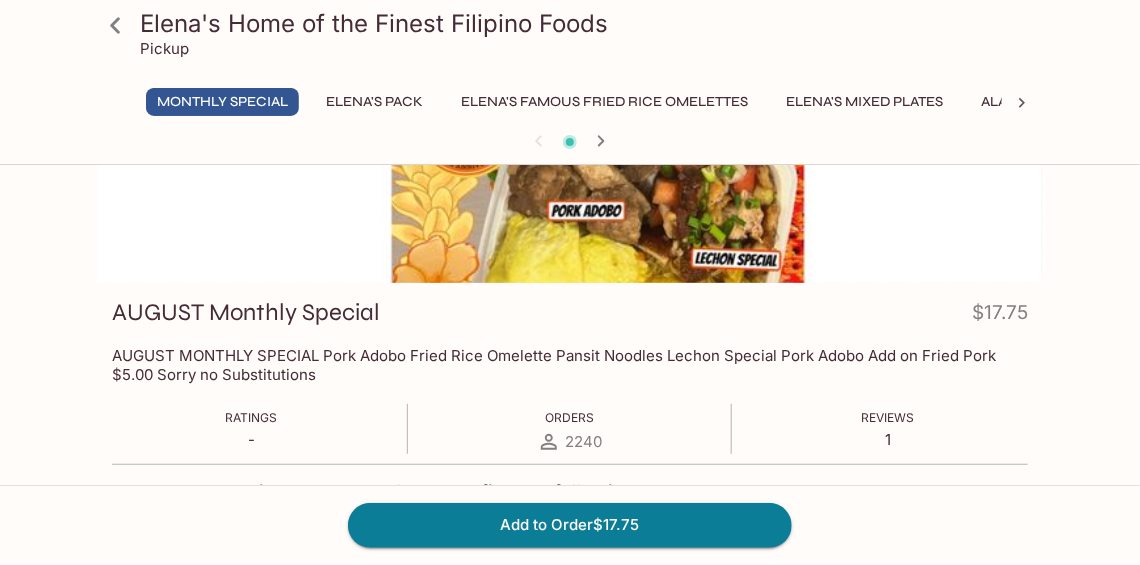 click on "Monthly Special Elena's Pack Elena's Famous Fried Rice Omelettes Elena's Mixed Plates Ala Carte Favorite Filipino Dishes Popular Fried Dishes Delicious Soups Squid and Shrimp Dishes Whole Fish Dishes Lumpia and Dessert Drinks Catering Pan Orders Additional Items" at bounding box center (570, 108) 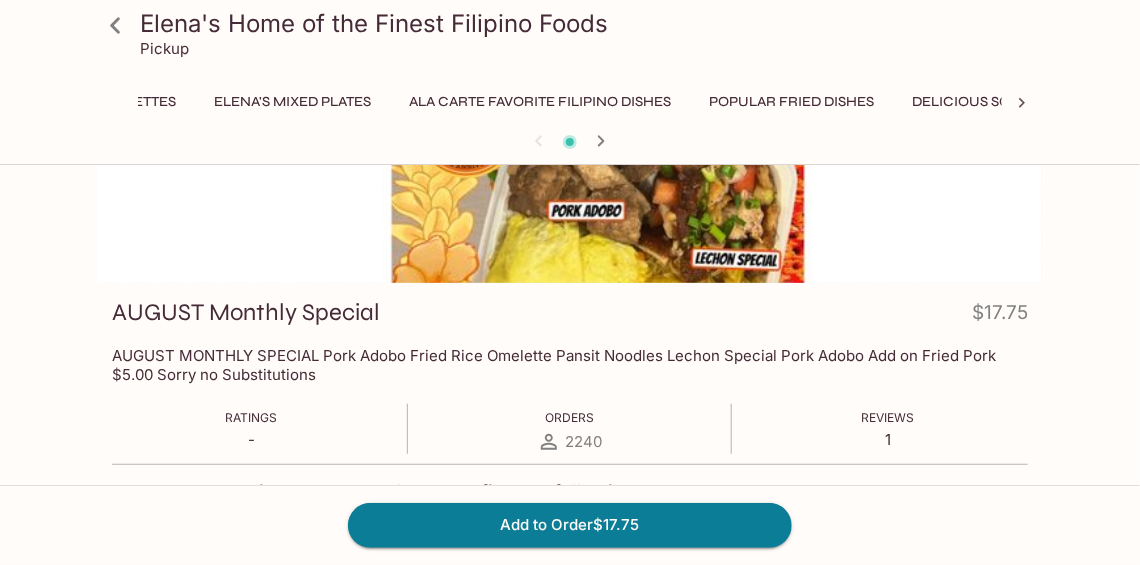 scroll, scrollTop: 0, scrollLeft: 763, axis: horizontal 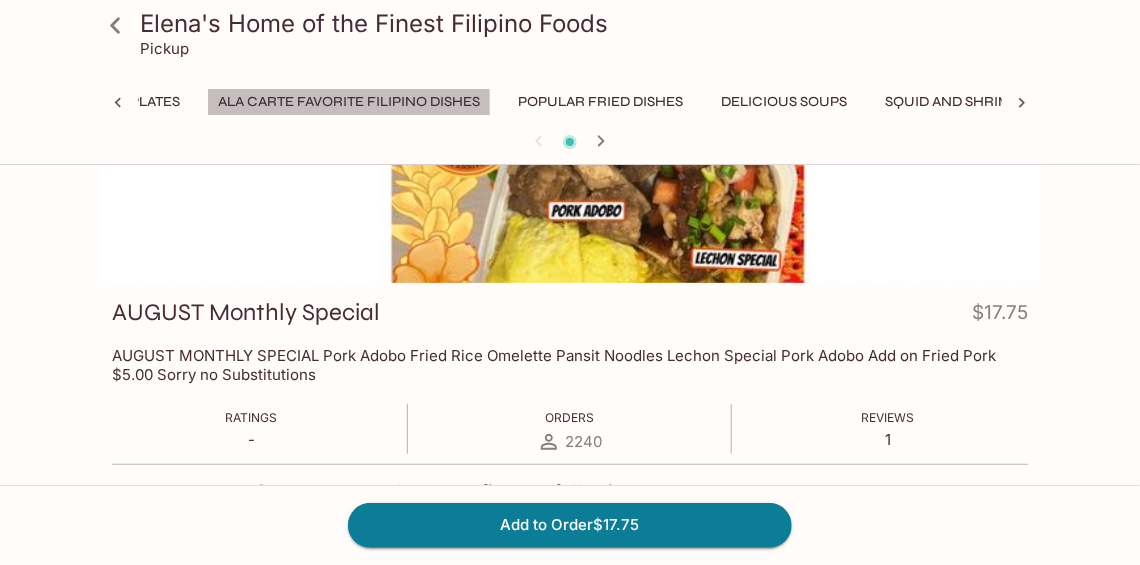 click on "Ala Carte Favorite Filipino Dishes" at bounding box center [349, 102] 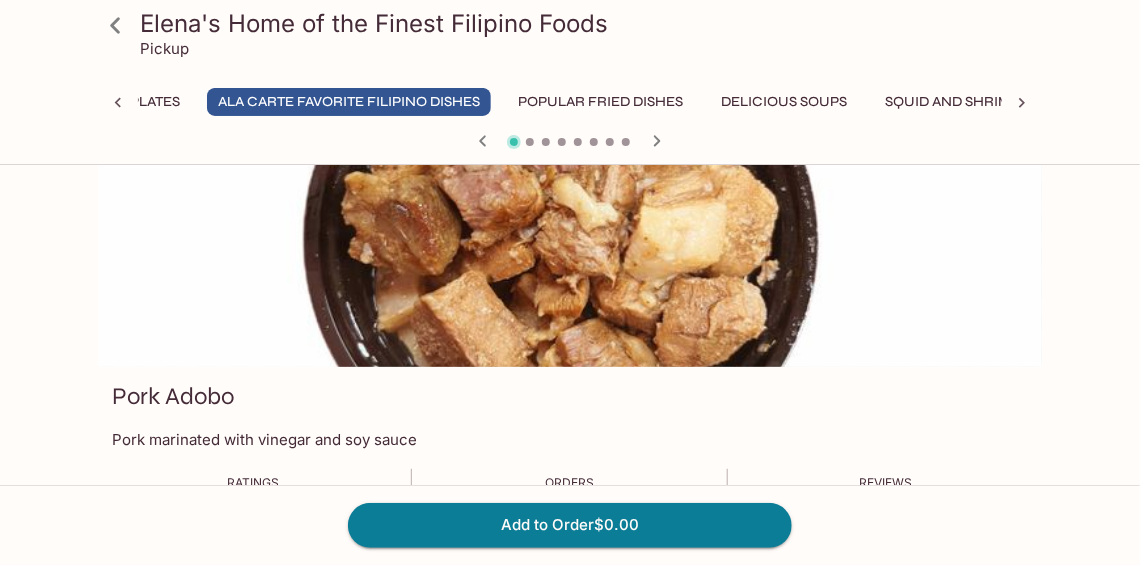 scroll, scrollTop: 0, scrollLeft: 0, axis: both 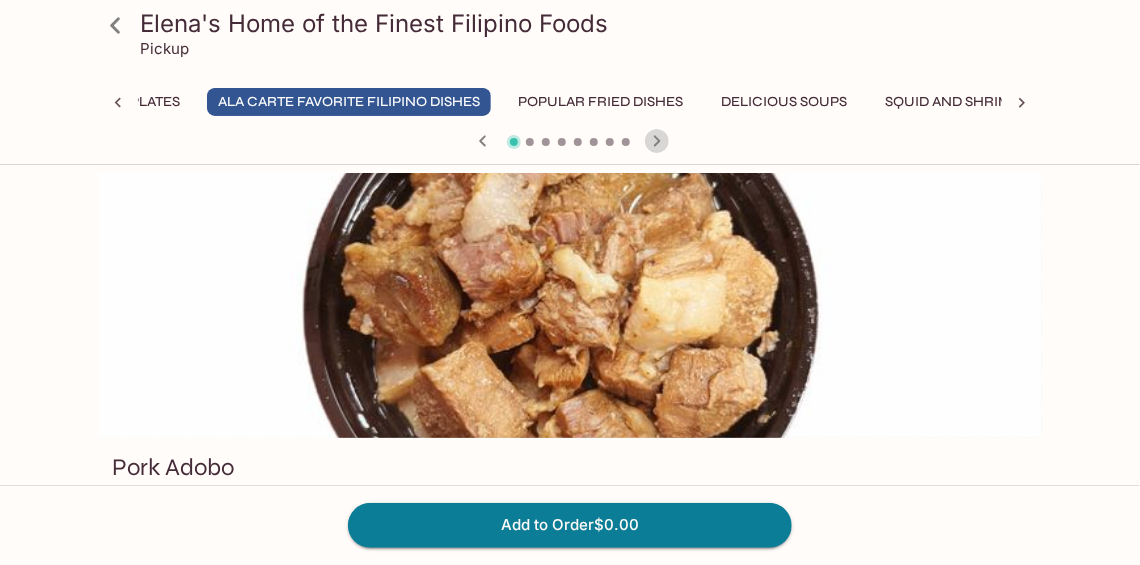 click 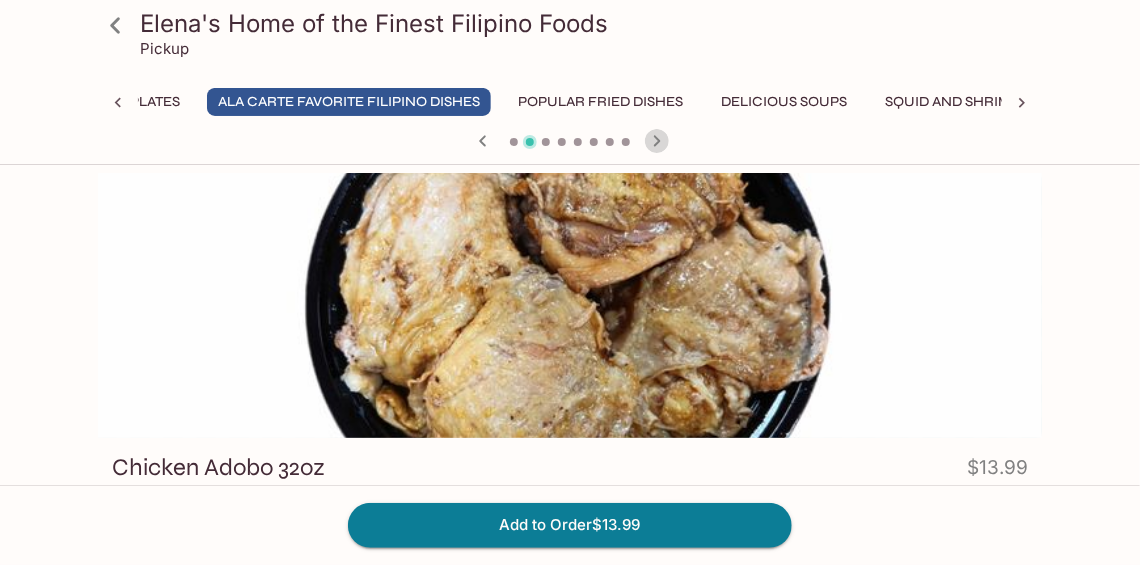 click 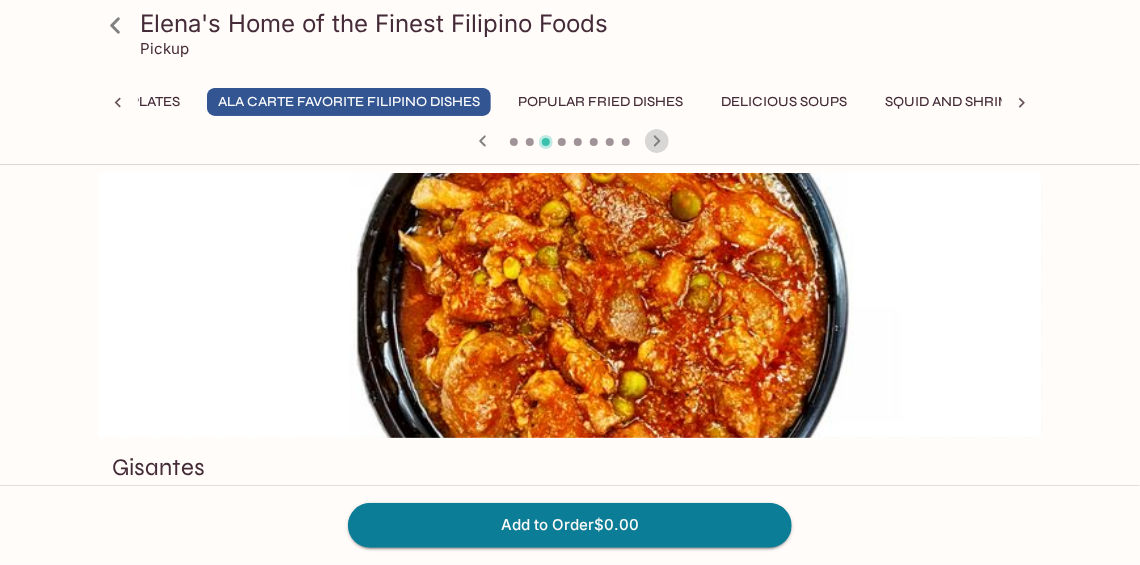 click 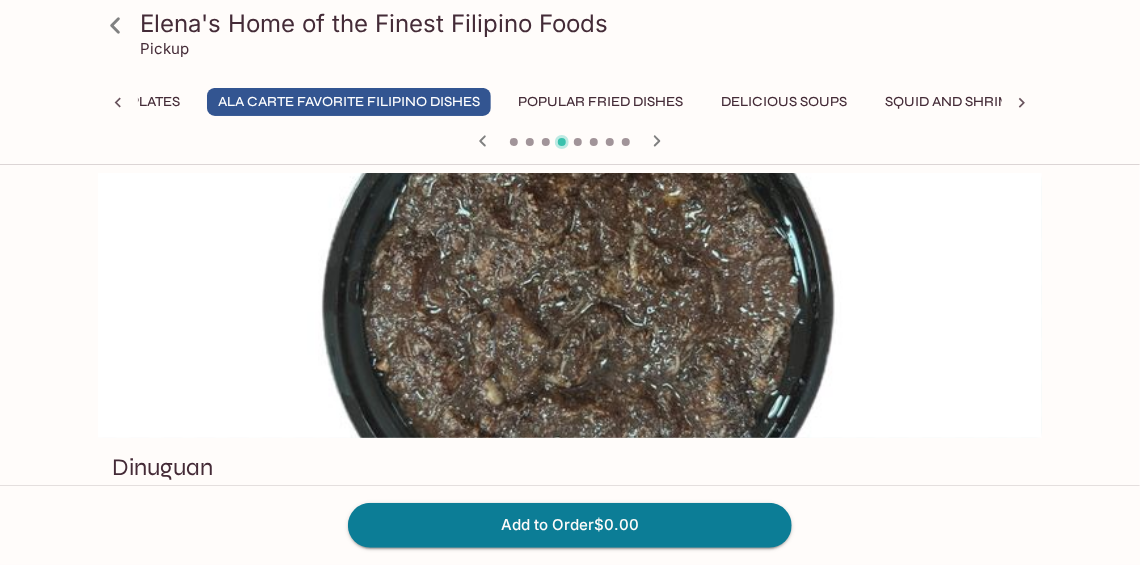 click 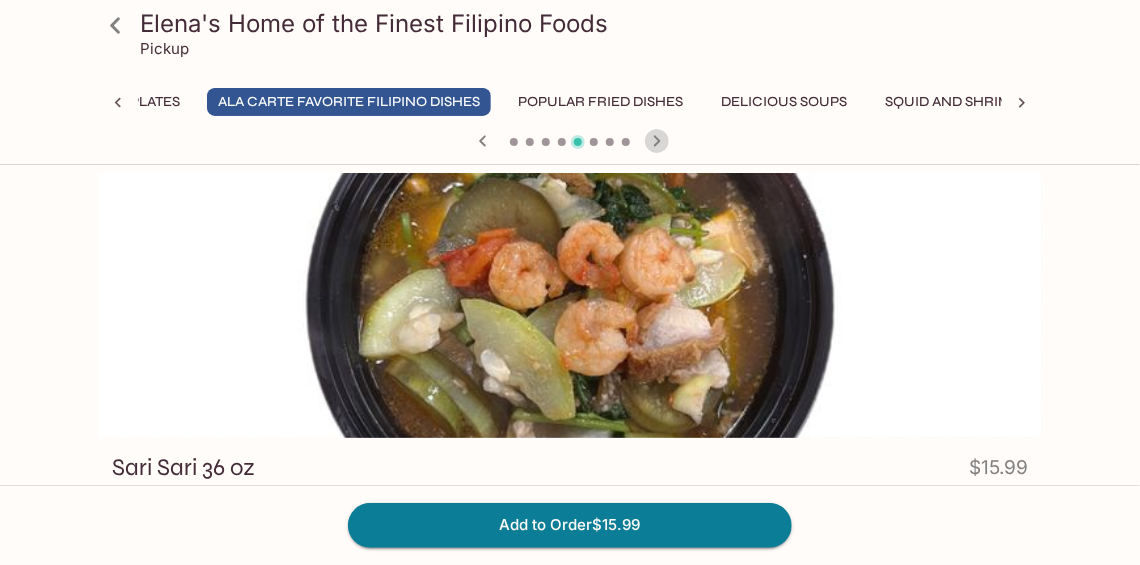 click 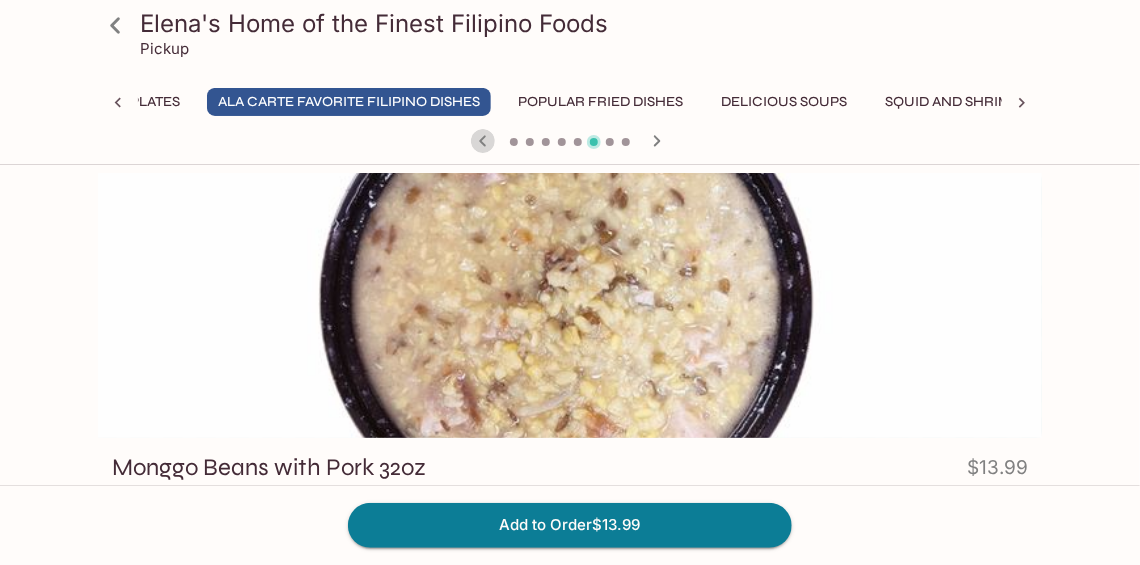 click 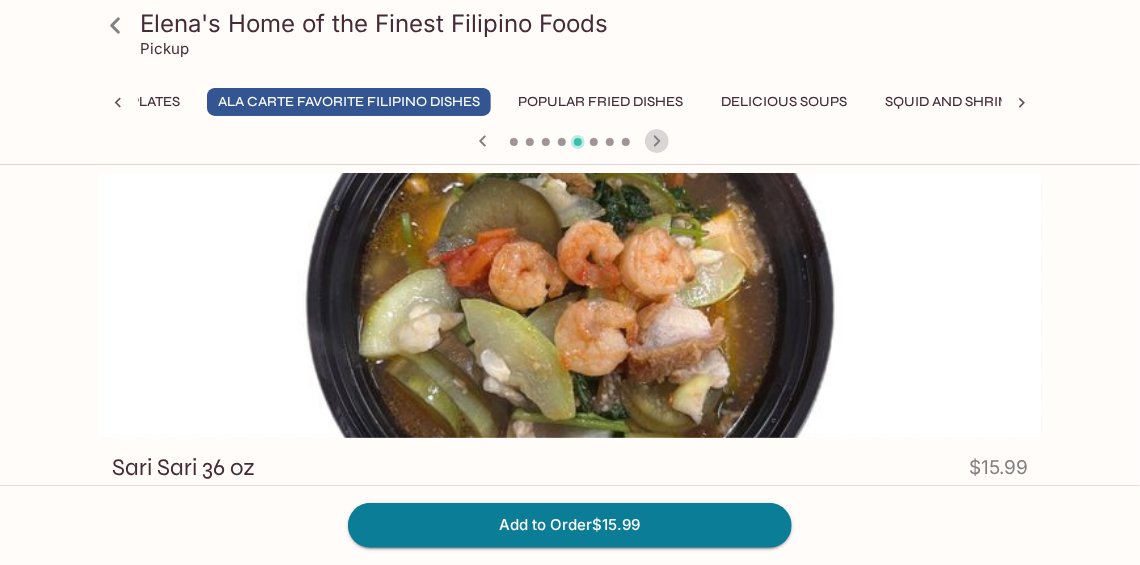 click 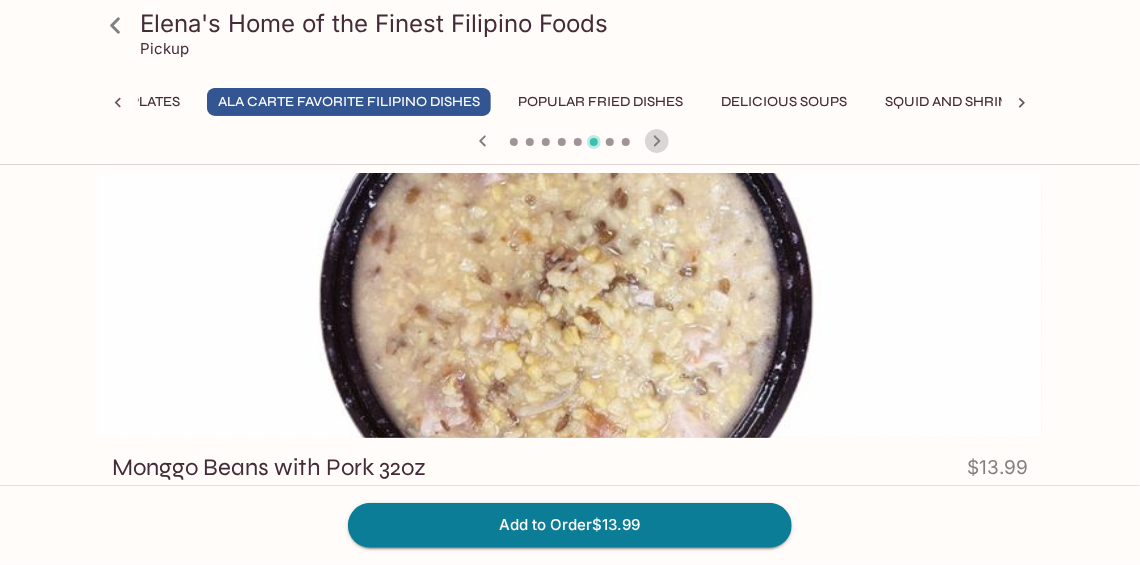 click 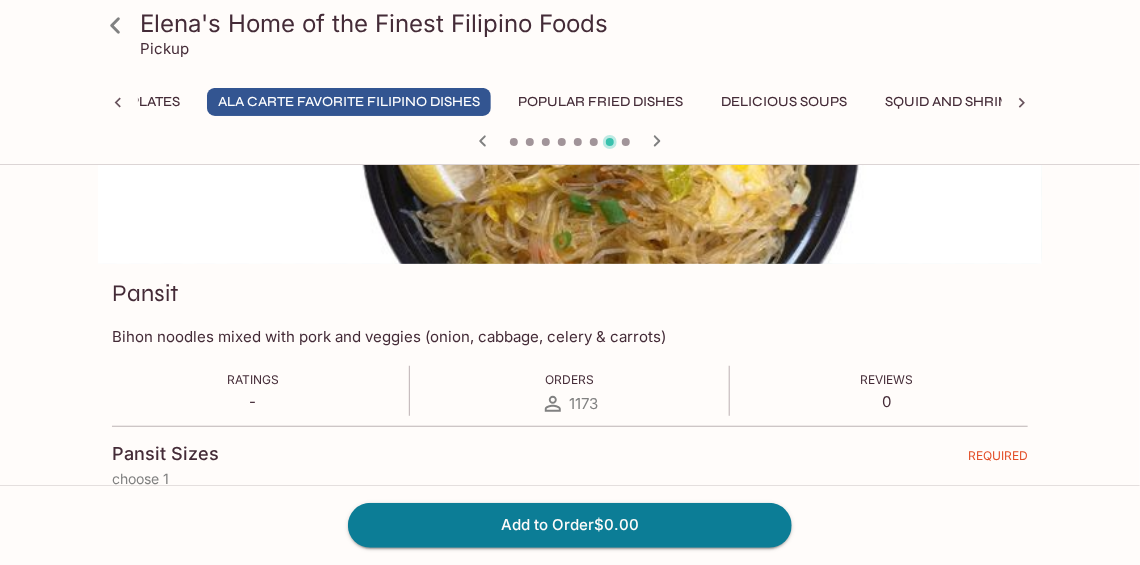 scroll, scrollTop: 200, scrollLeft: 0, axis: vertical 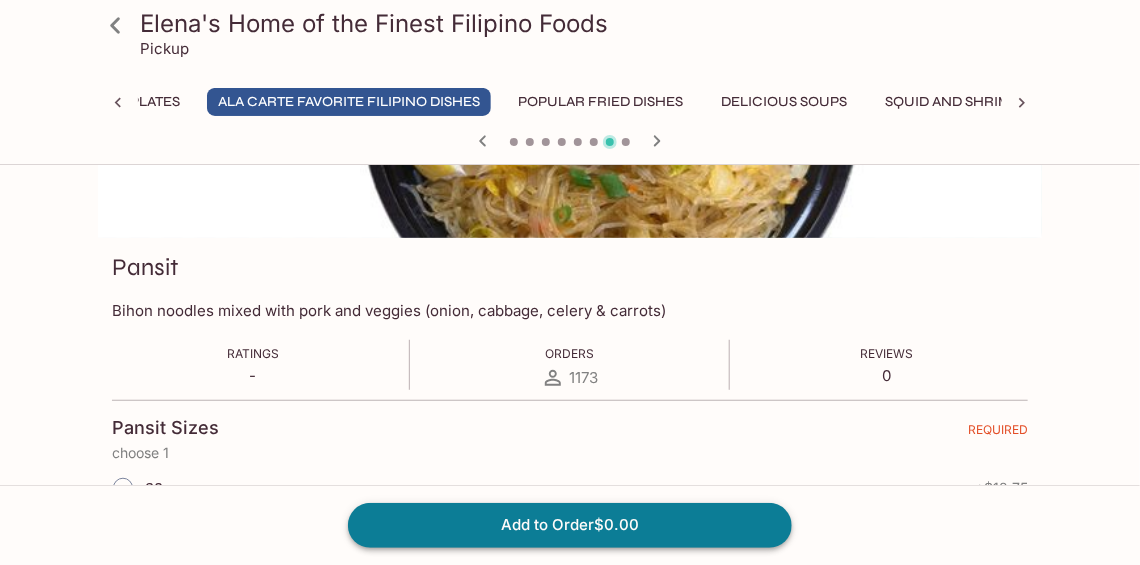 click on "Add to Order  $0.00" at bounding box center [570, 525] 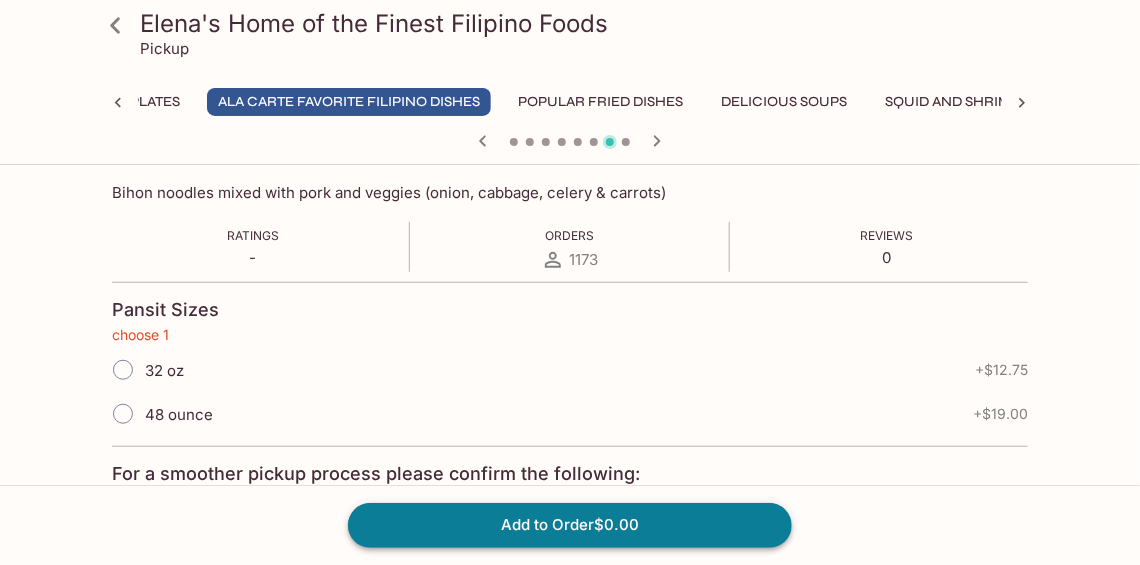 scroll, scrollTop: 412, scrollLeft: 0, axis: vertical 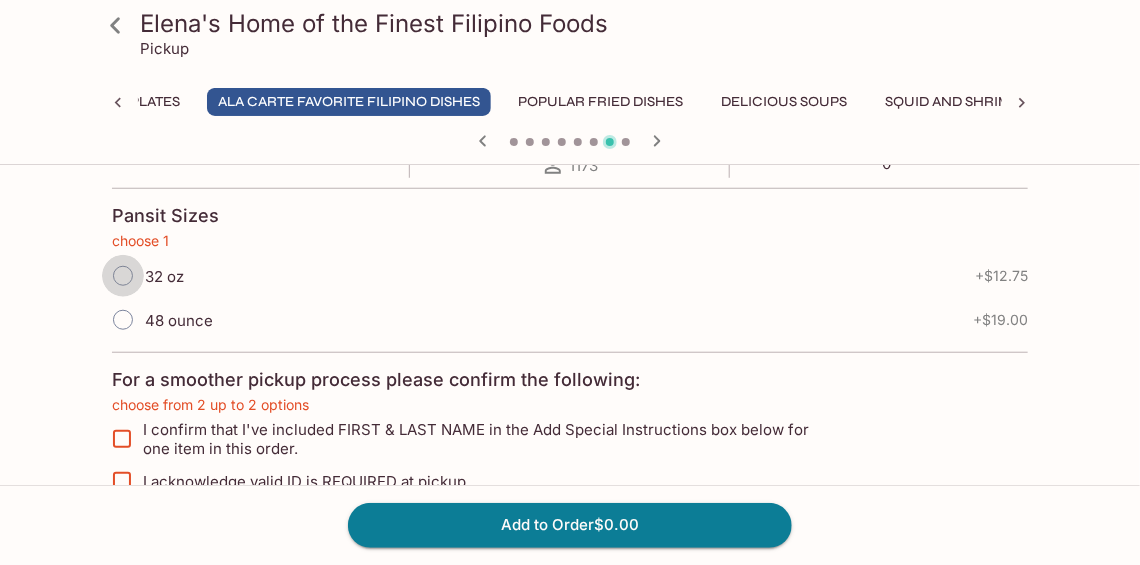 click on "32 oz" at bounding box center (123, 276) 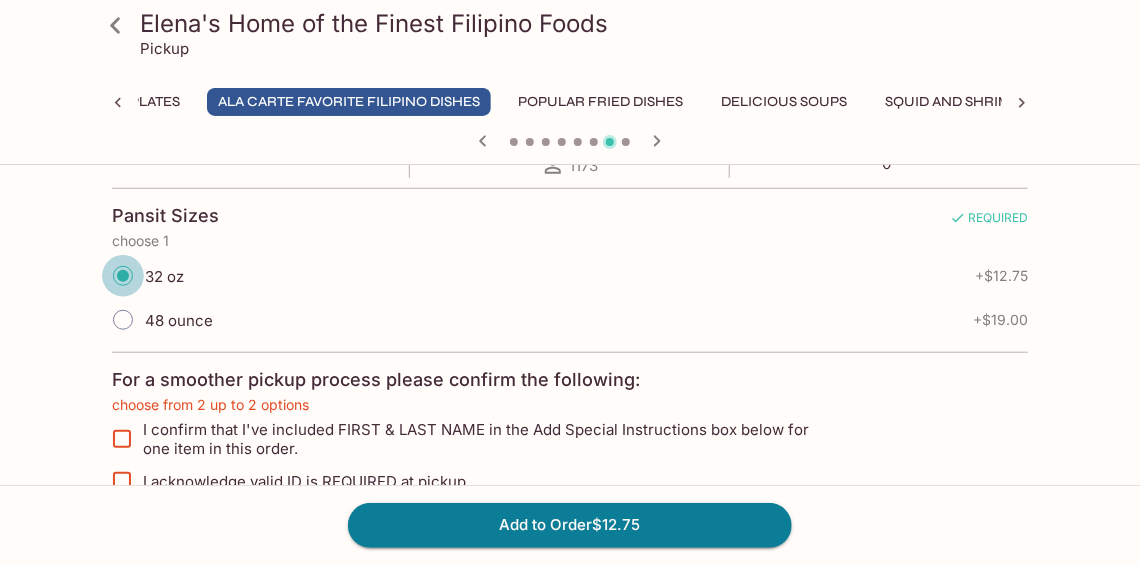 click on "32 oz" at bounding box center (123, 276) 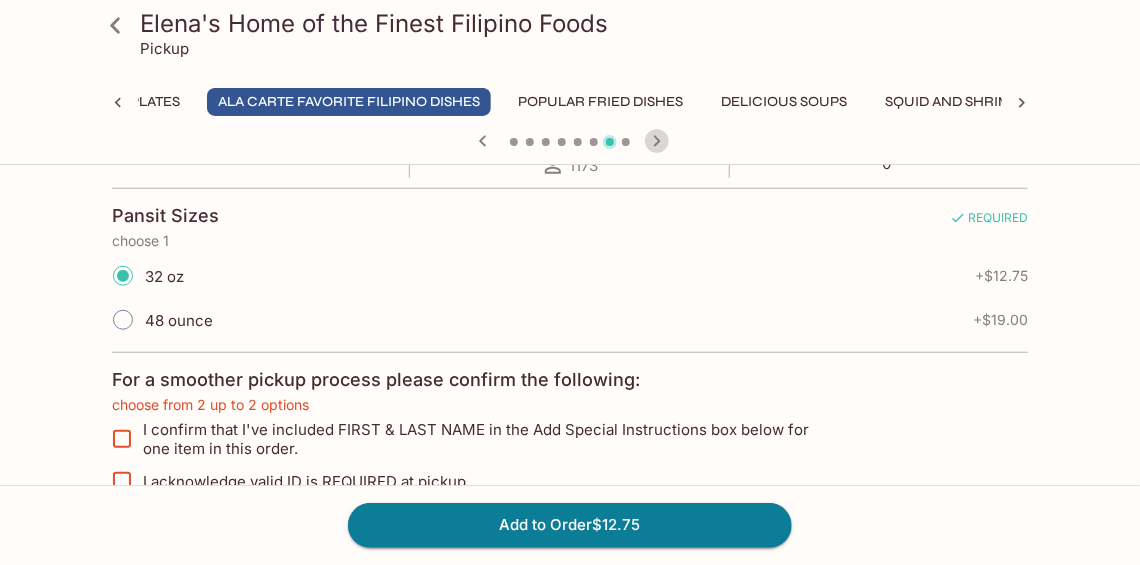 click 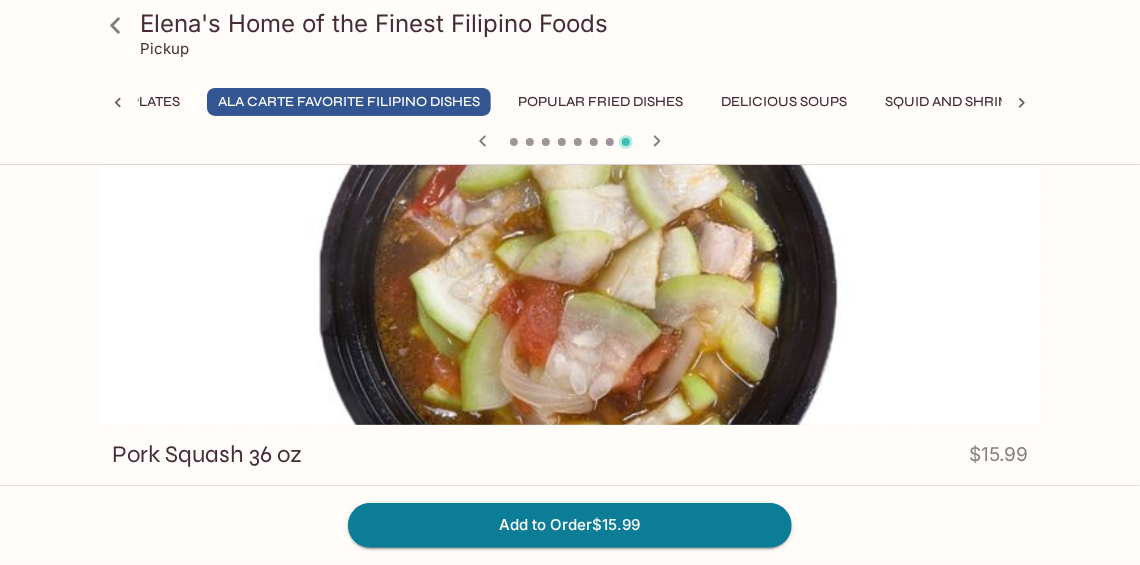scroll, scrollTop: 0, scrollLeft: 0, axis: both 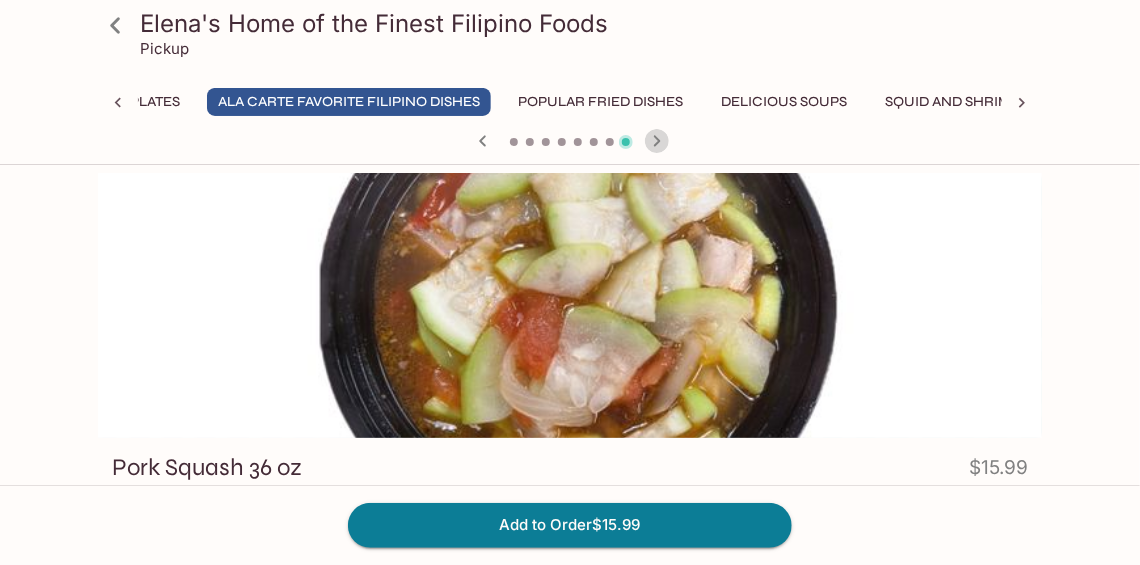 click 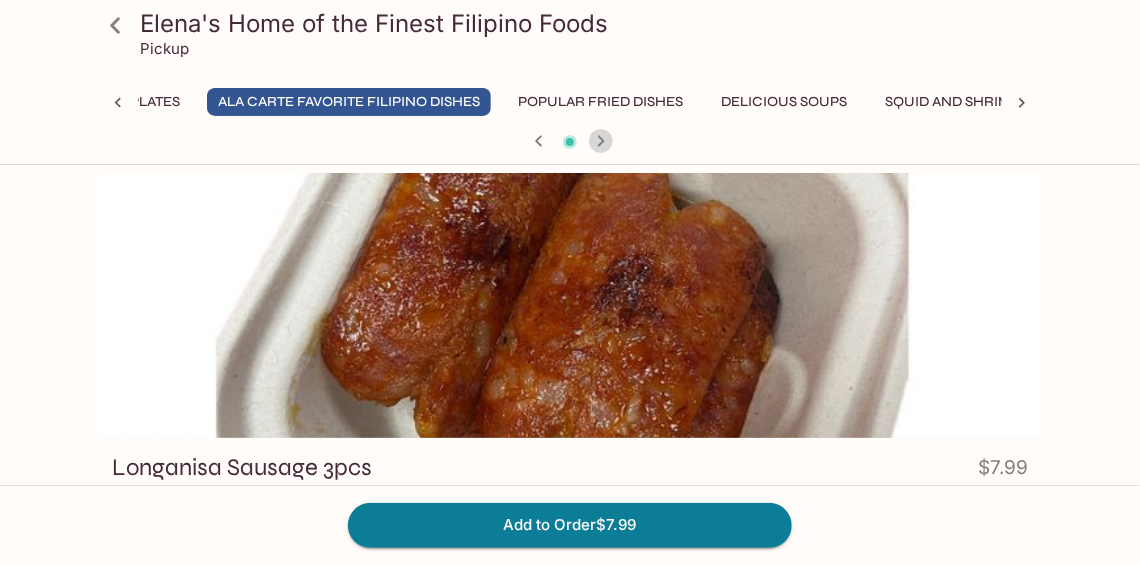 click 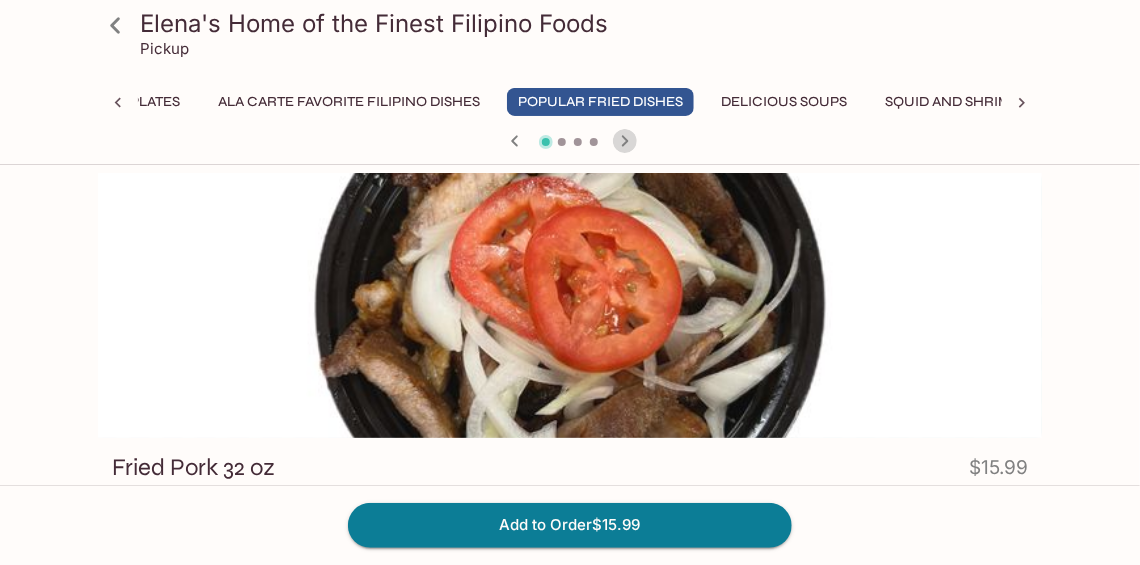 click 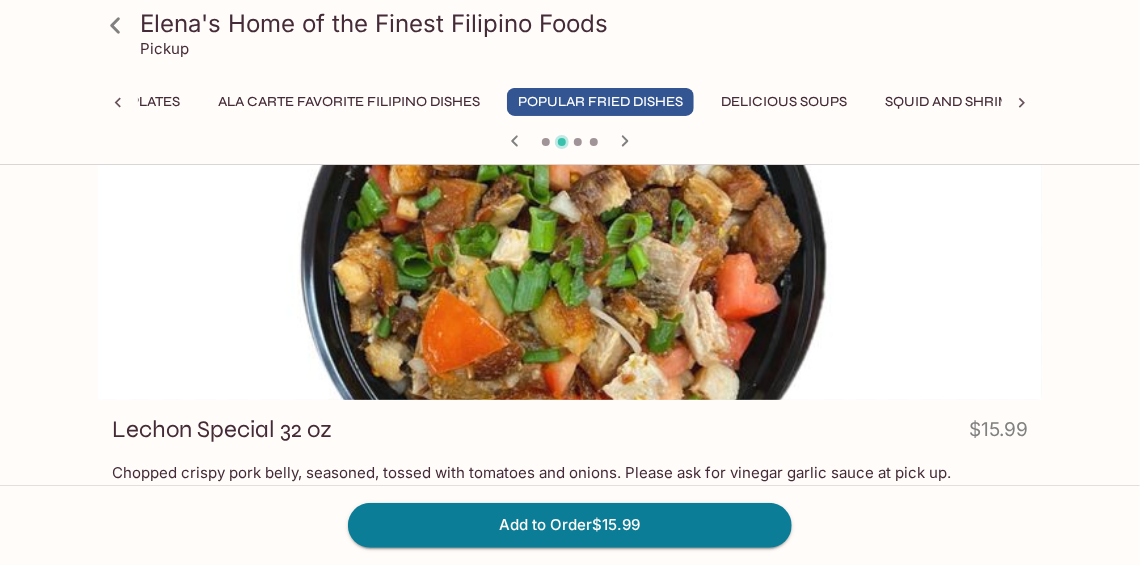 scroll, scrollTop: 0, scrollLeft: 0, axis: both 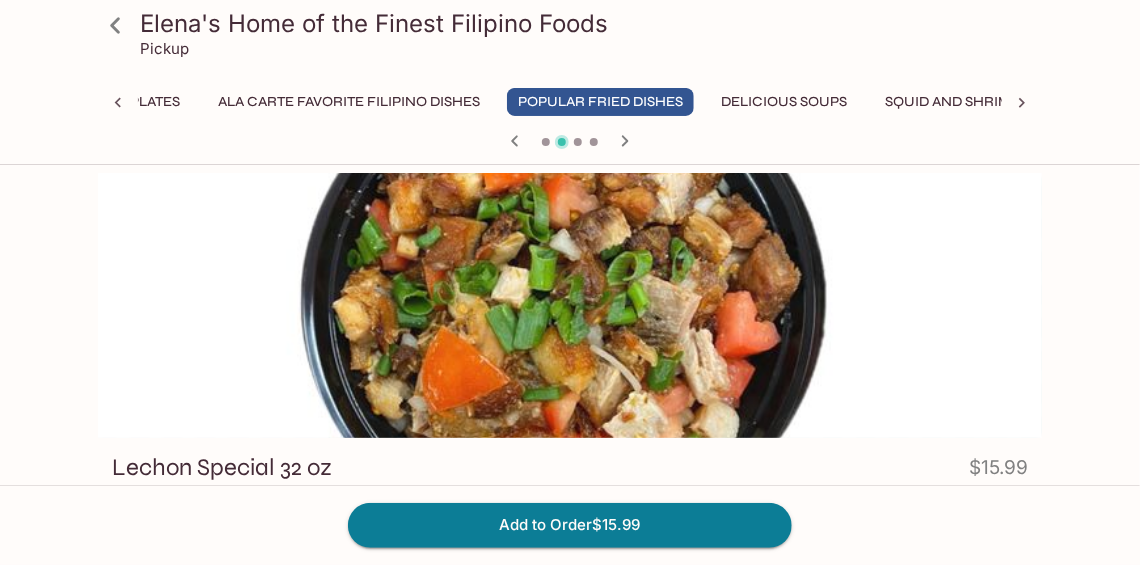 click on "Ala Carte Favorite Filipino Dishes" at bounding box center (349, 102) 